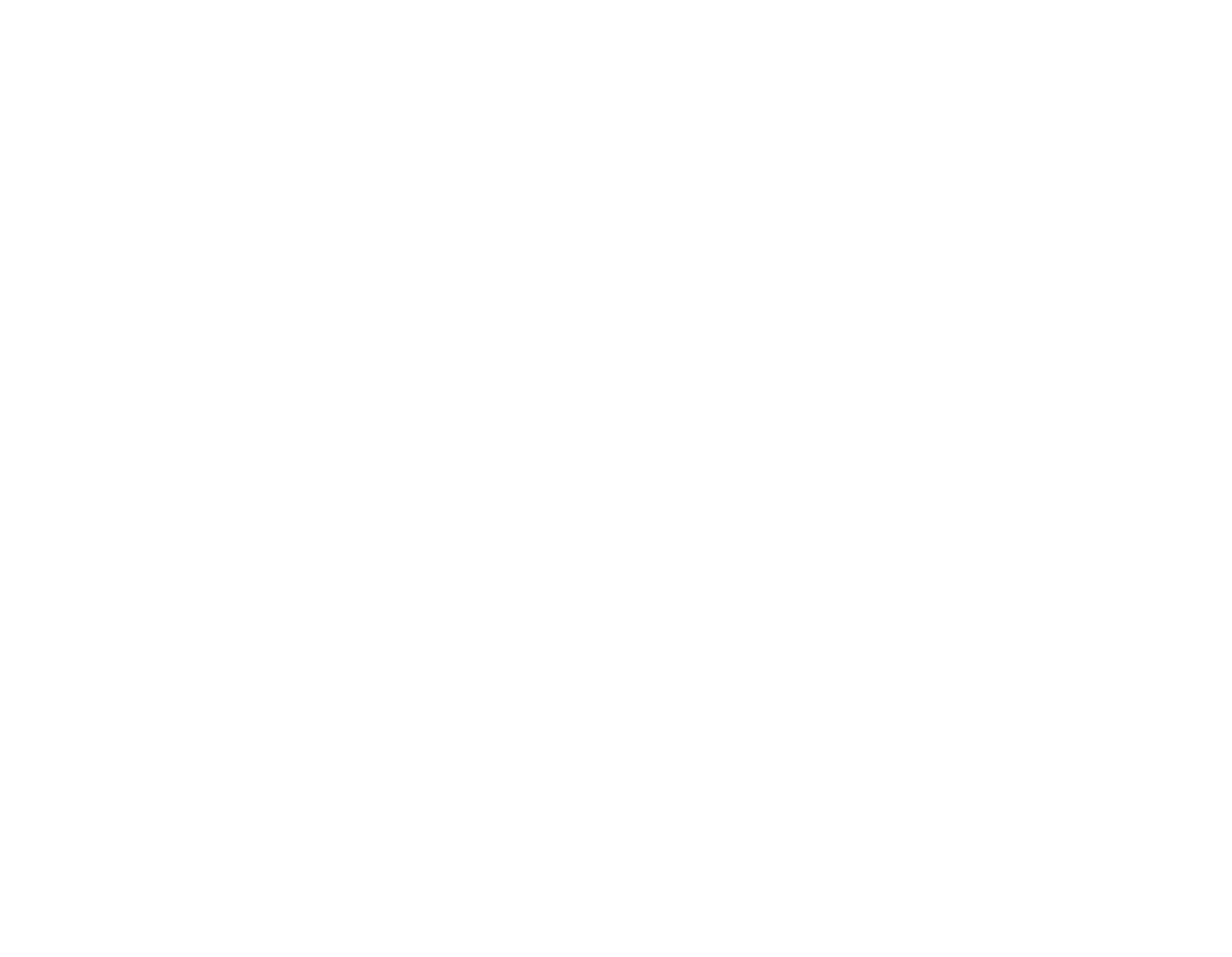 scroll, scrollTop: 0, scrollLeft: 0, axis: both 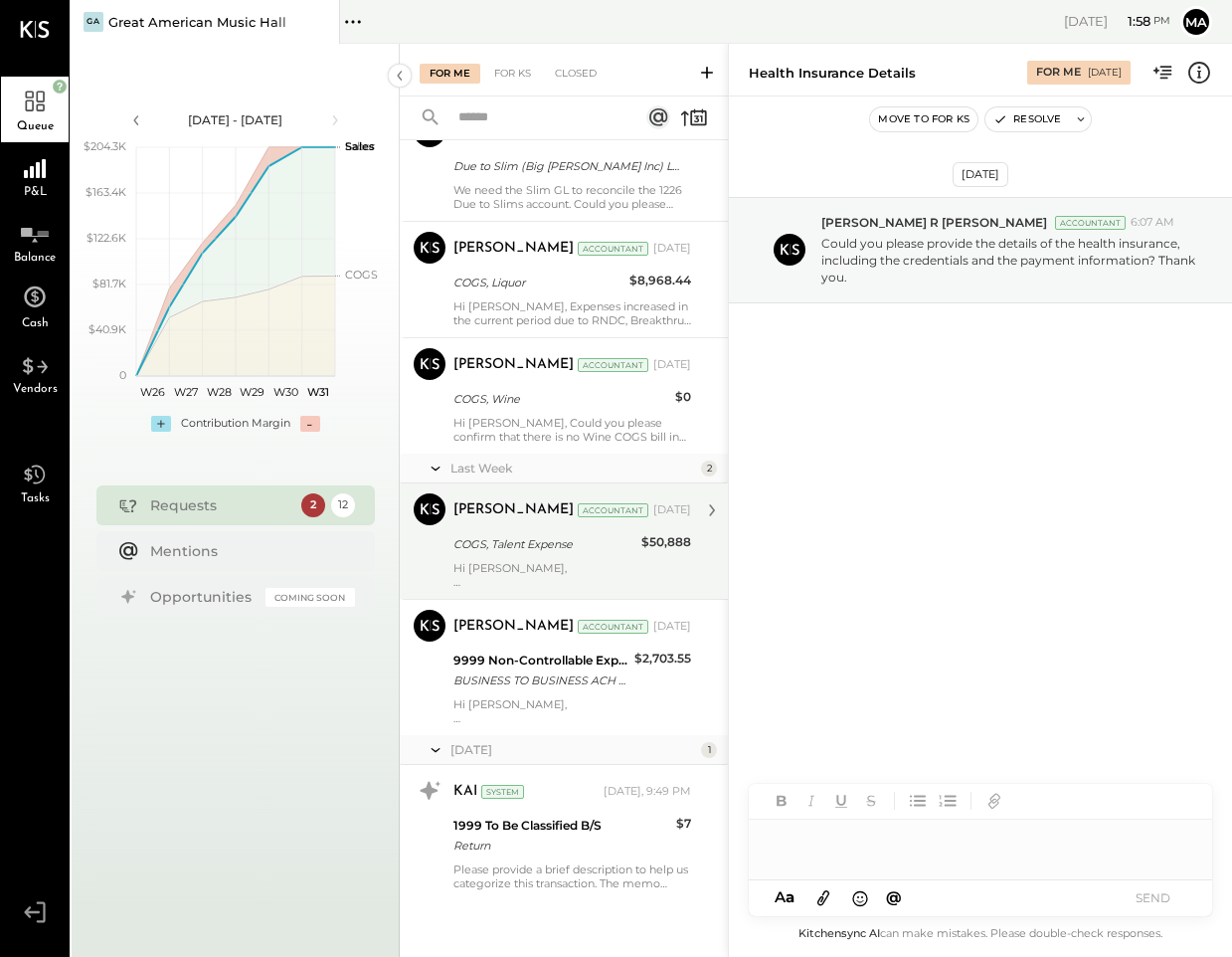 click on "Hi [PERSON_NAME], If you could share the transaction list for June and July with us, it would be helpful for us to double-check the entries. Thank you." at bounding box center (572, 575) 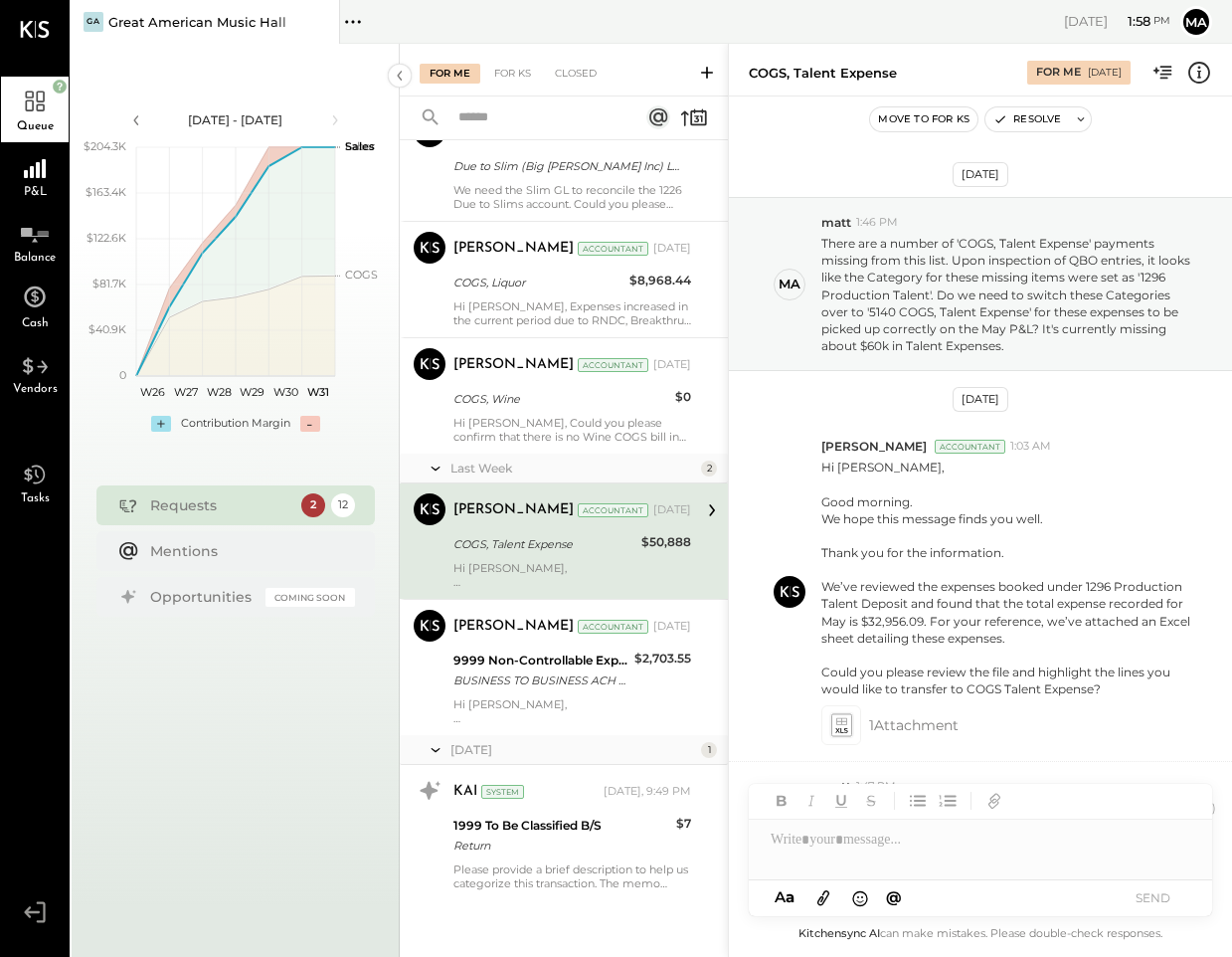 scroll, scrollTop: 1773, scrollLeft: 0, axis: vertical 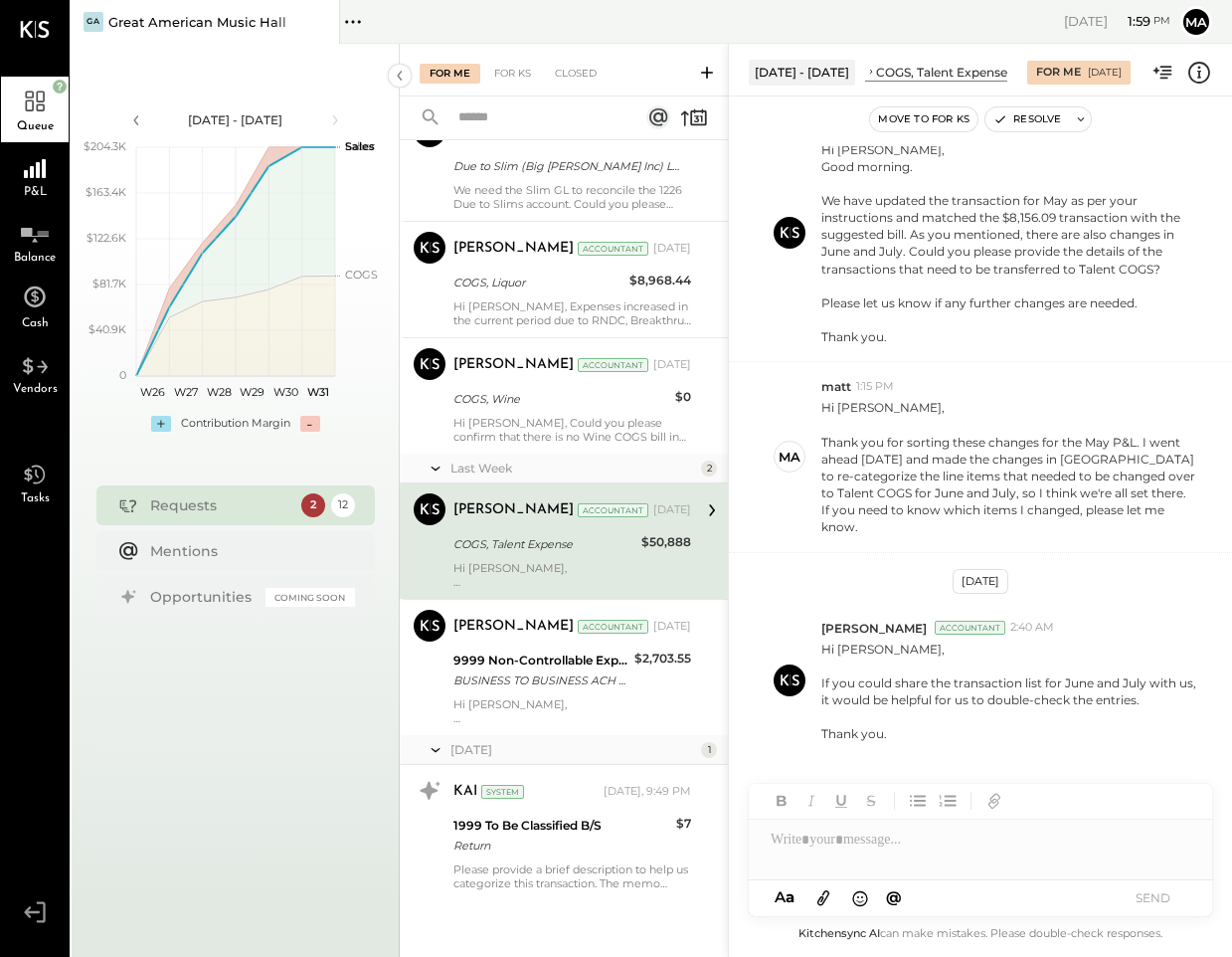 click at bounding box center [980, 840] 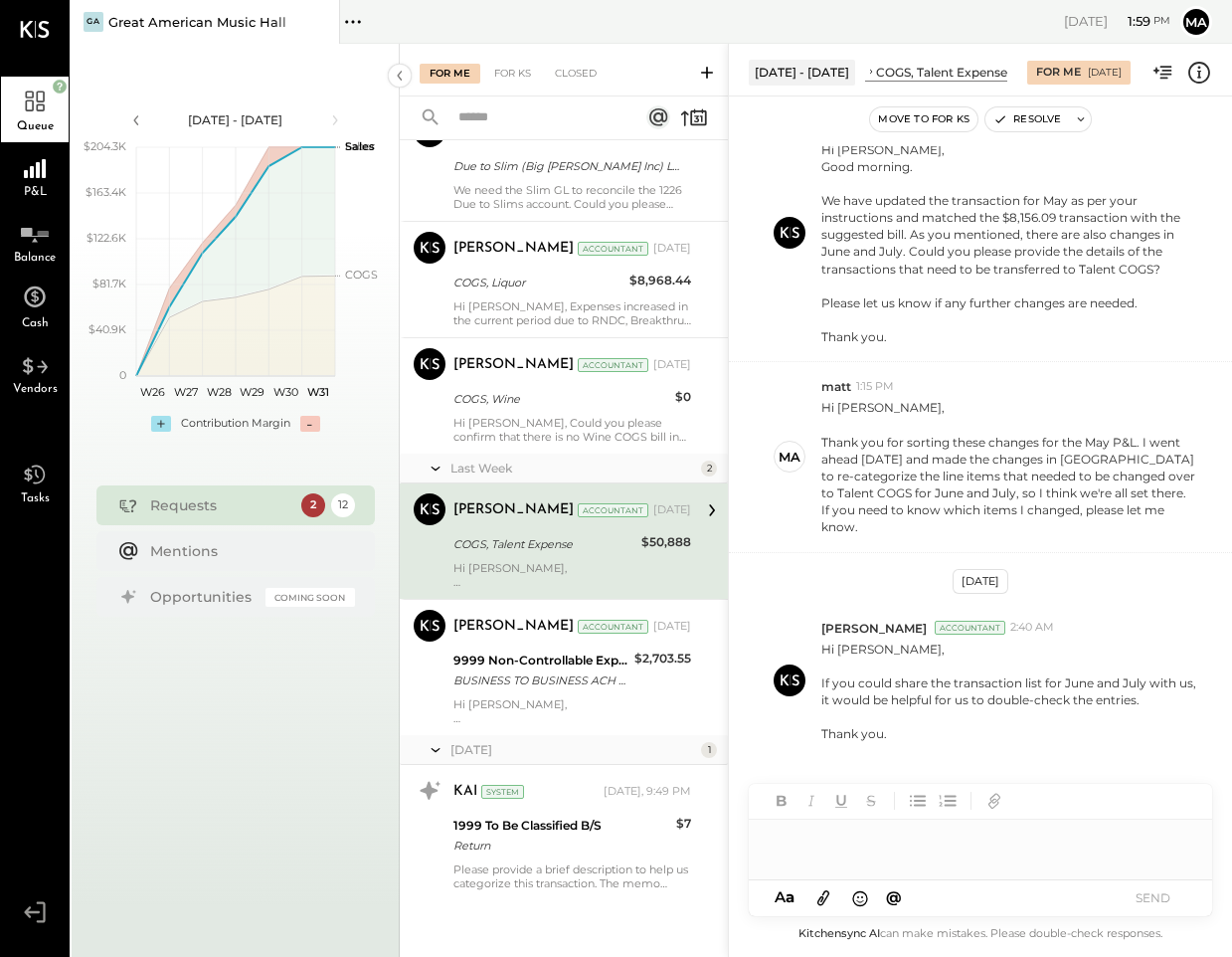 click 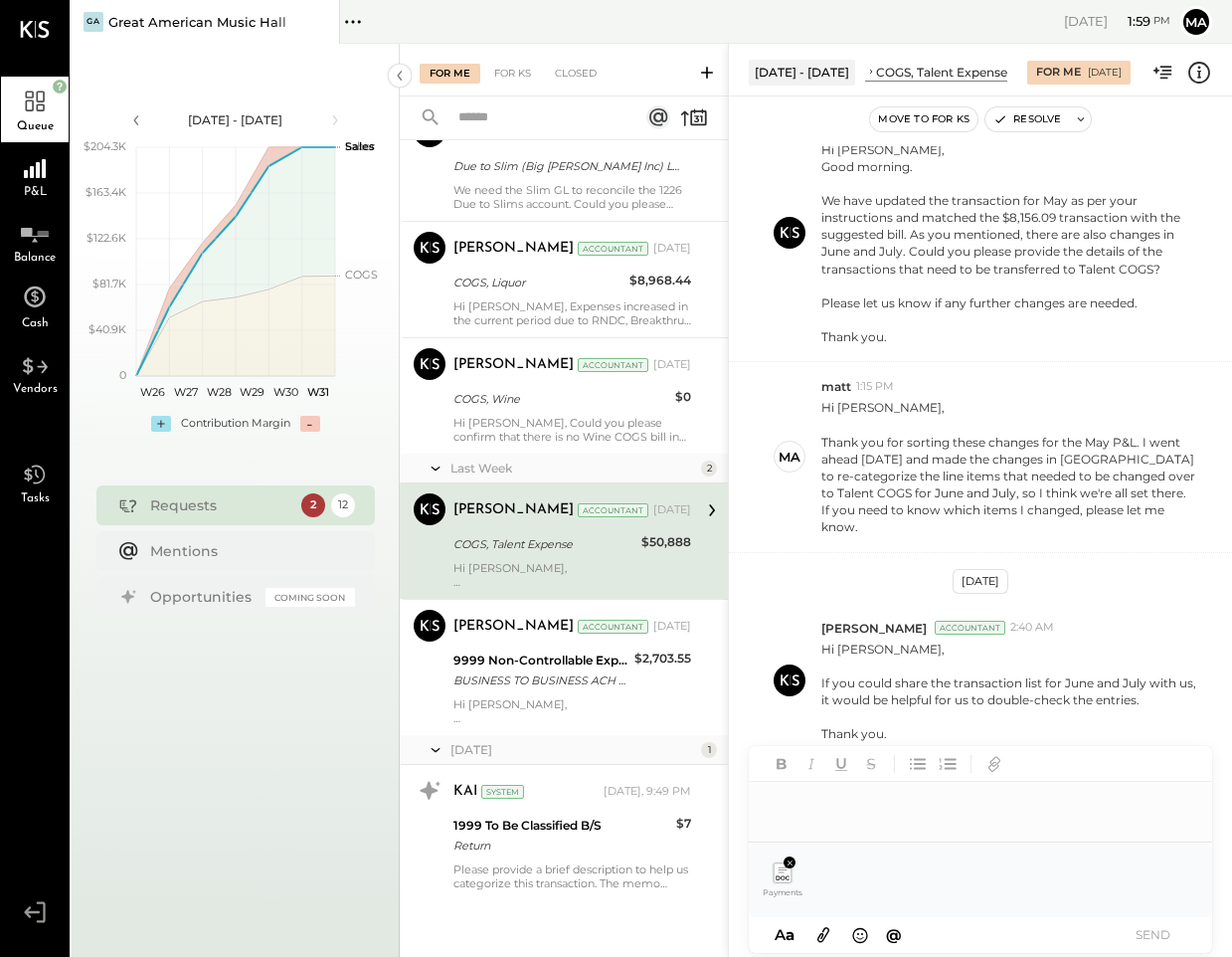 click at bounding box center [980, 802] 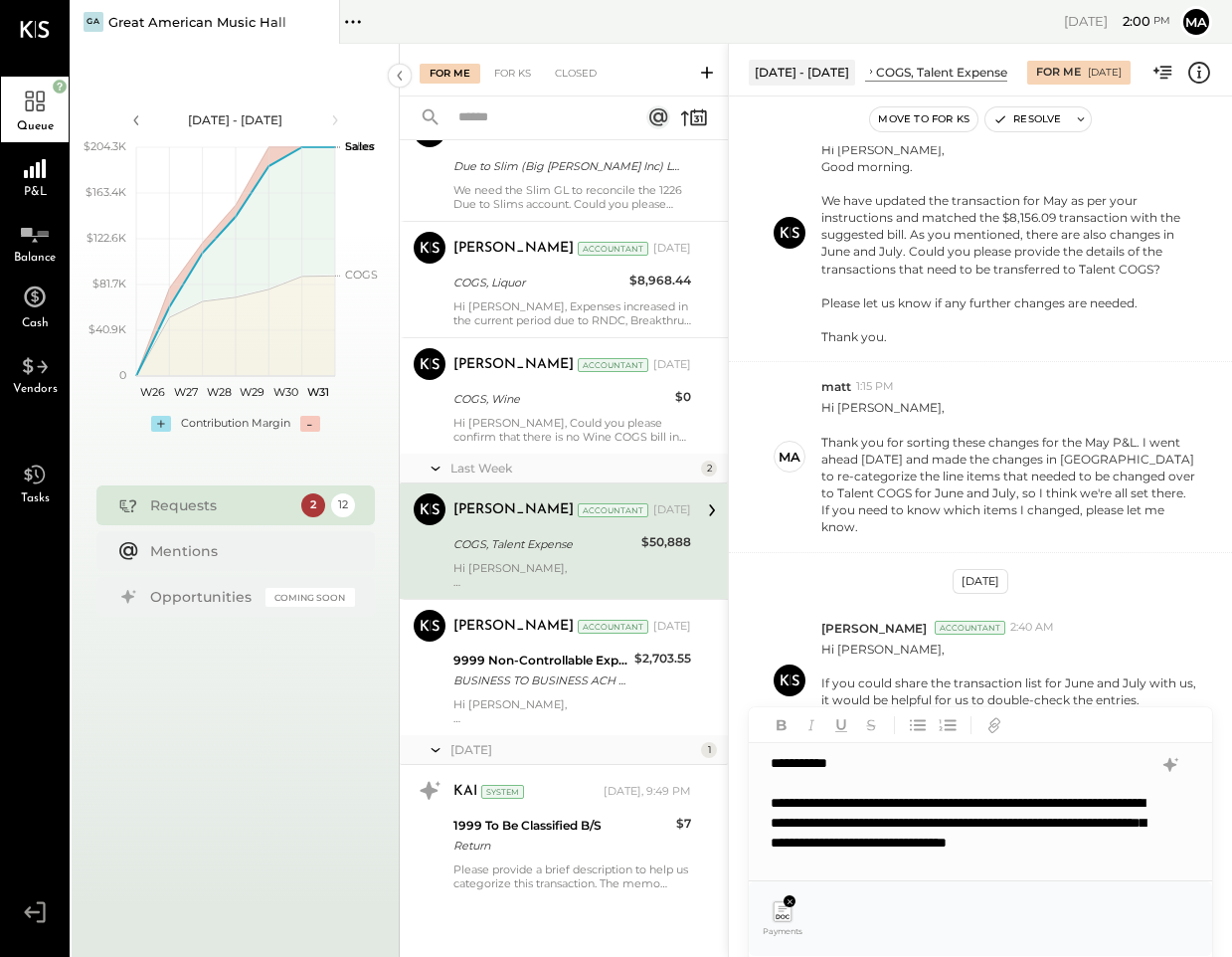 scroll, scrollTop: 11, scrollLeft: 0, axis: vertical 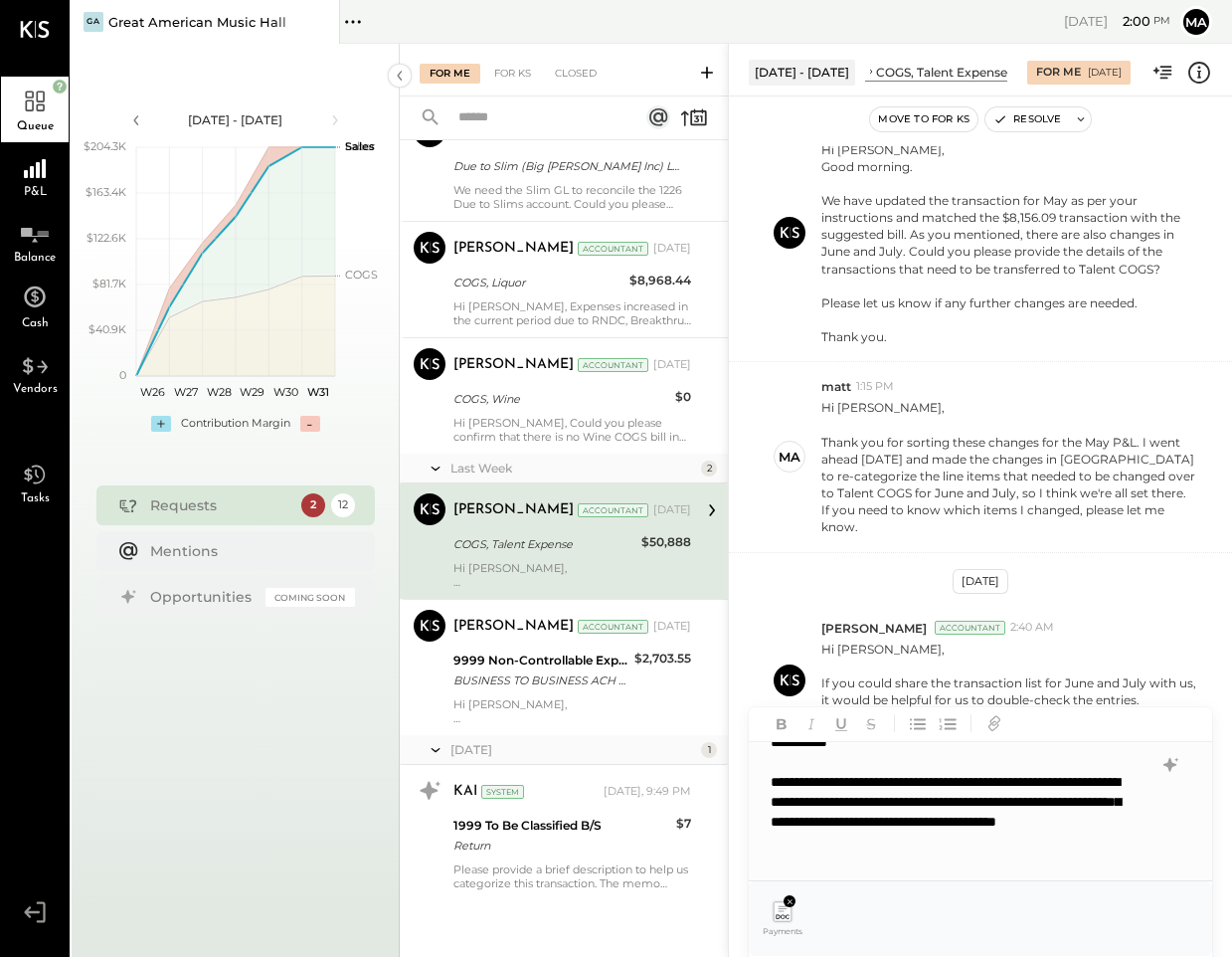 click on "**********" at bounding box center (954, 812) 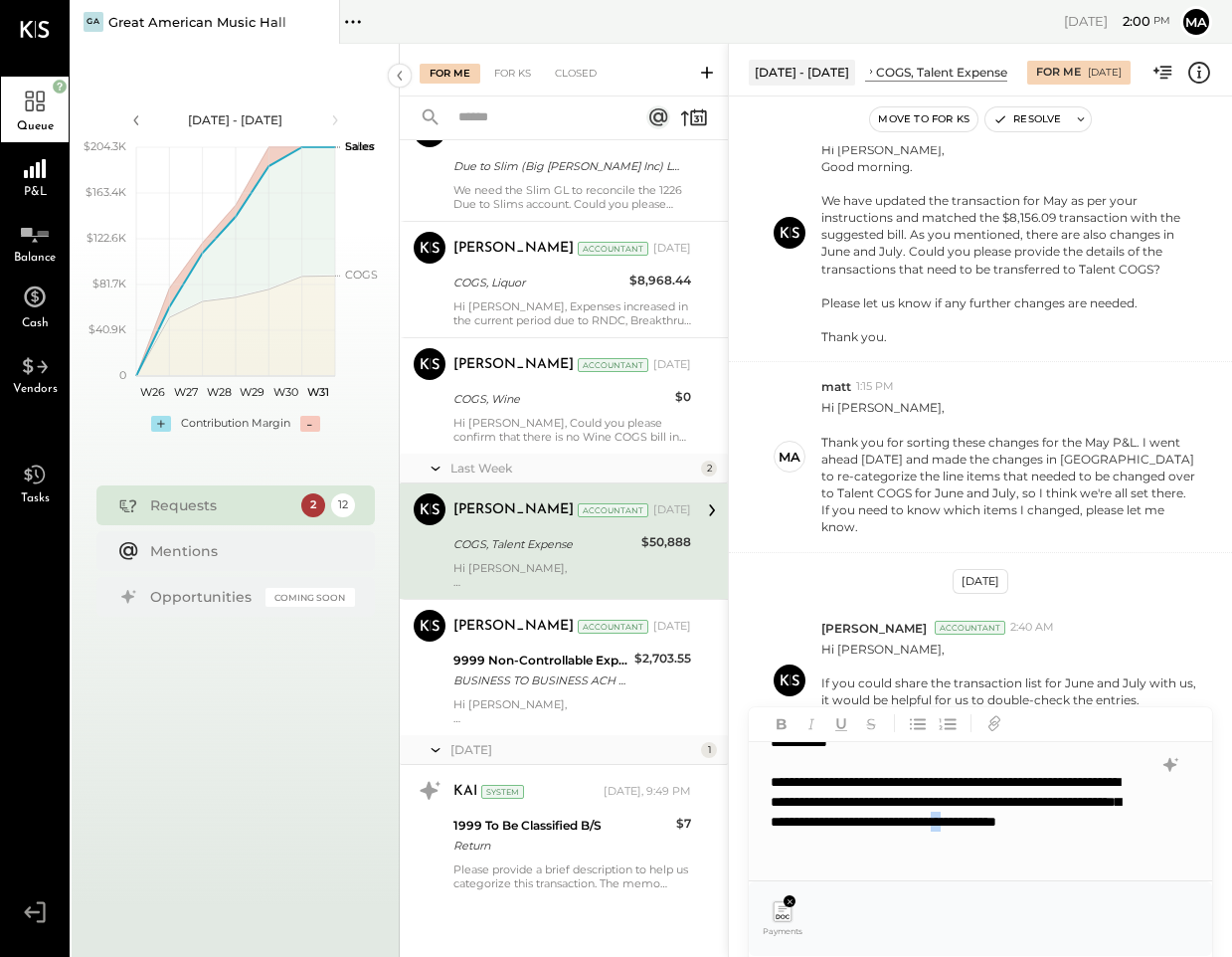 click on "**********" at bounding box center [954, 812] 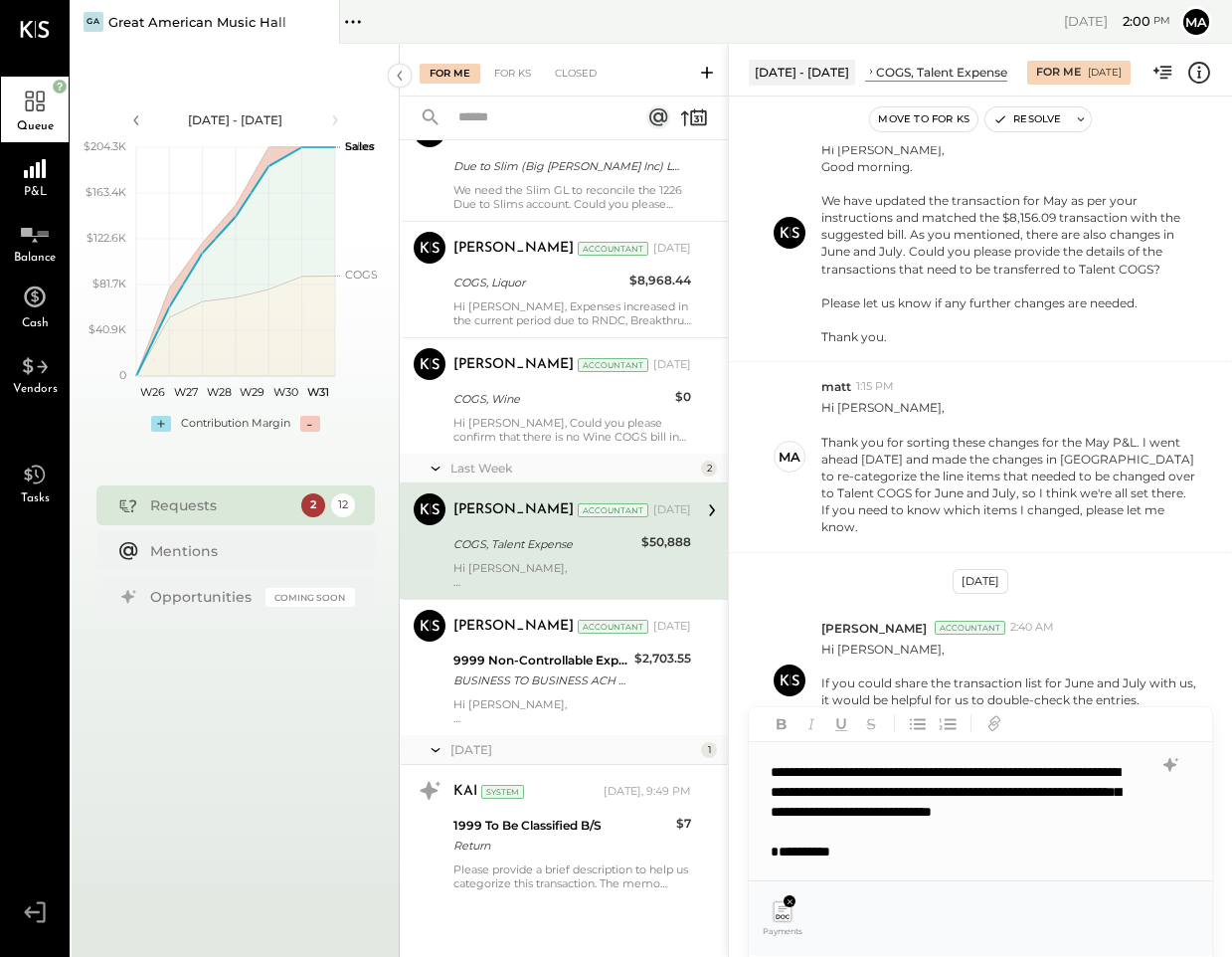scroll, scrollTop: 20, scrollLeft: 0, axis: vertical 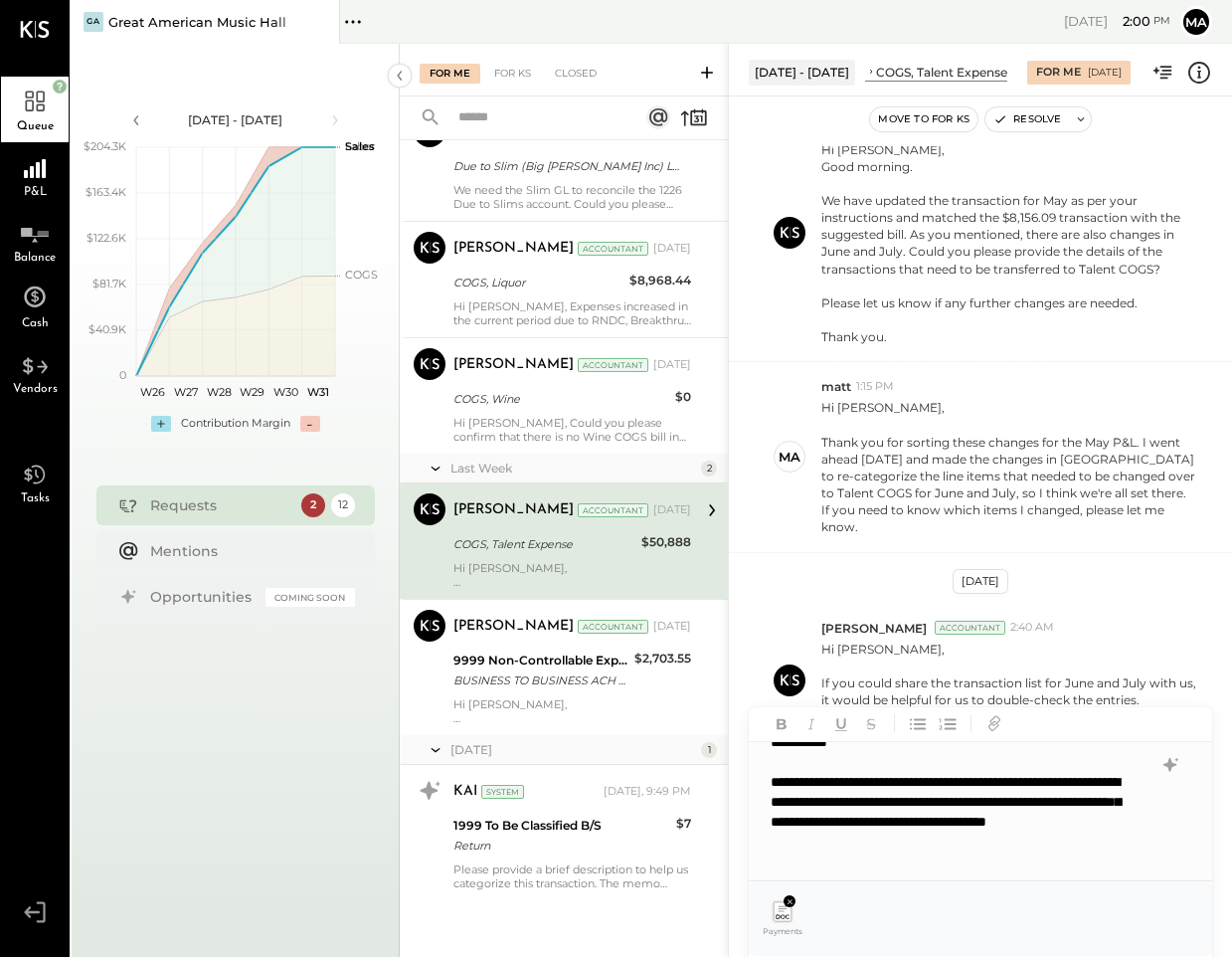 click on "**********" at bounding box center (954, 812) 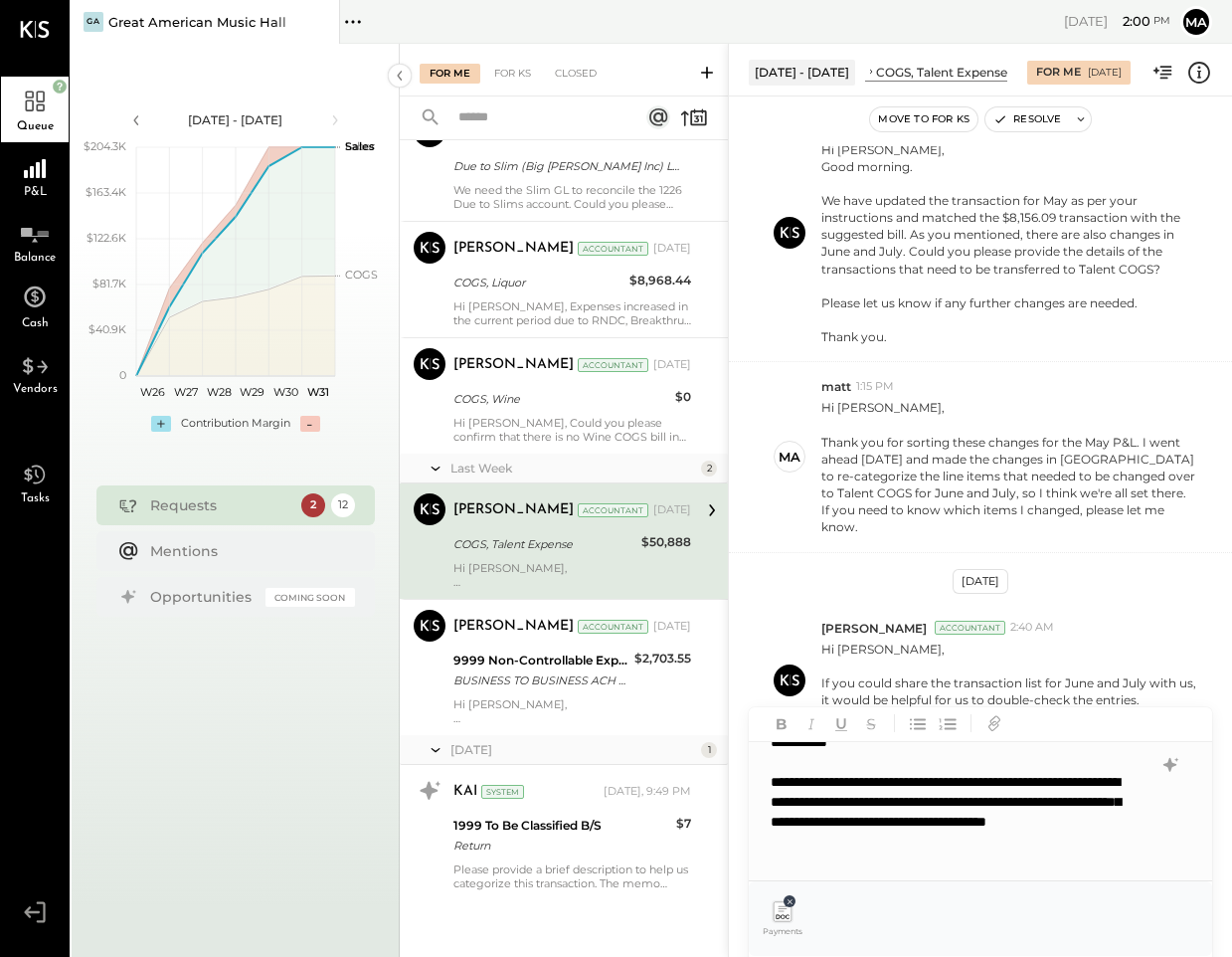 click 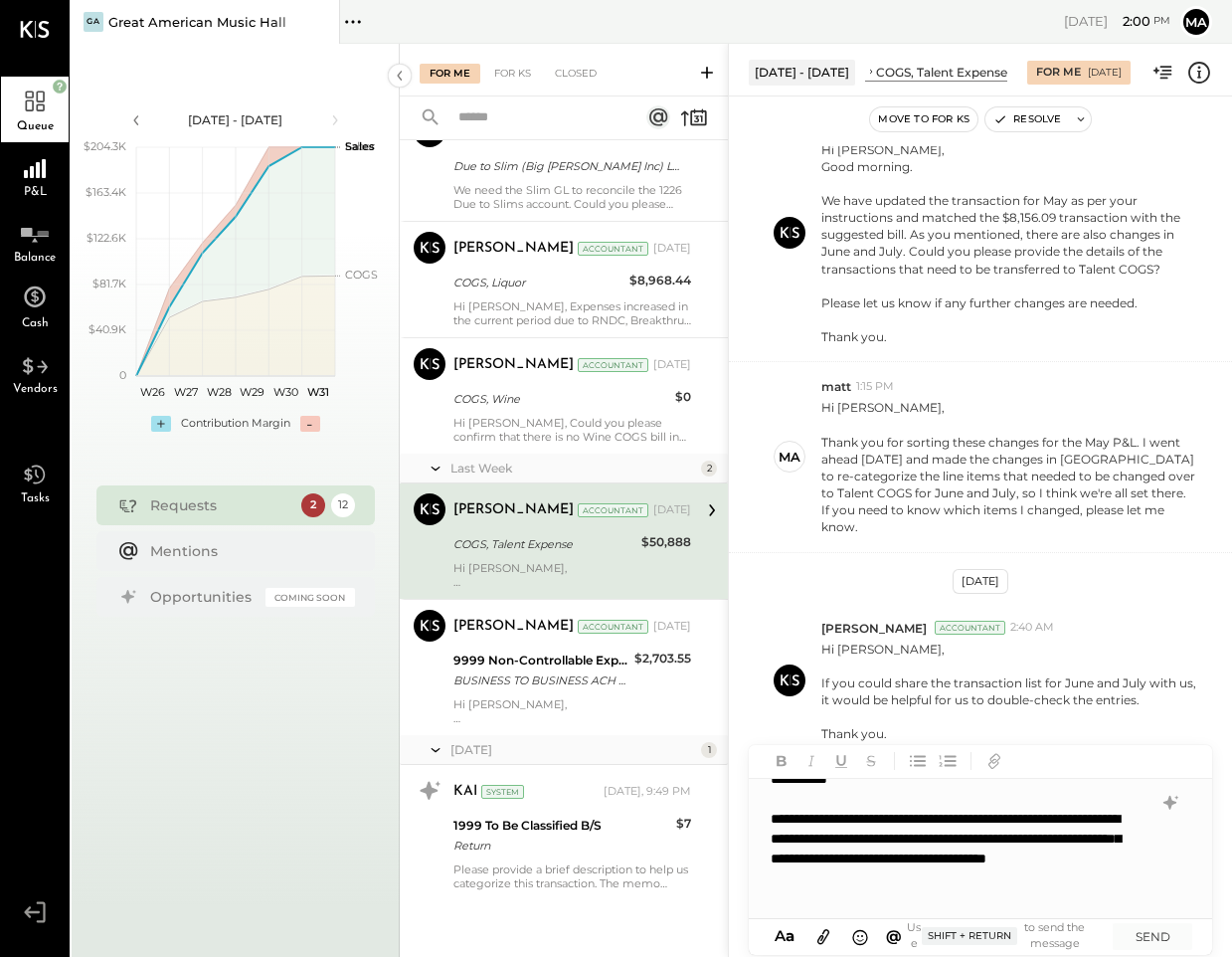 click 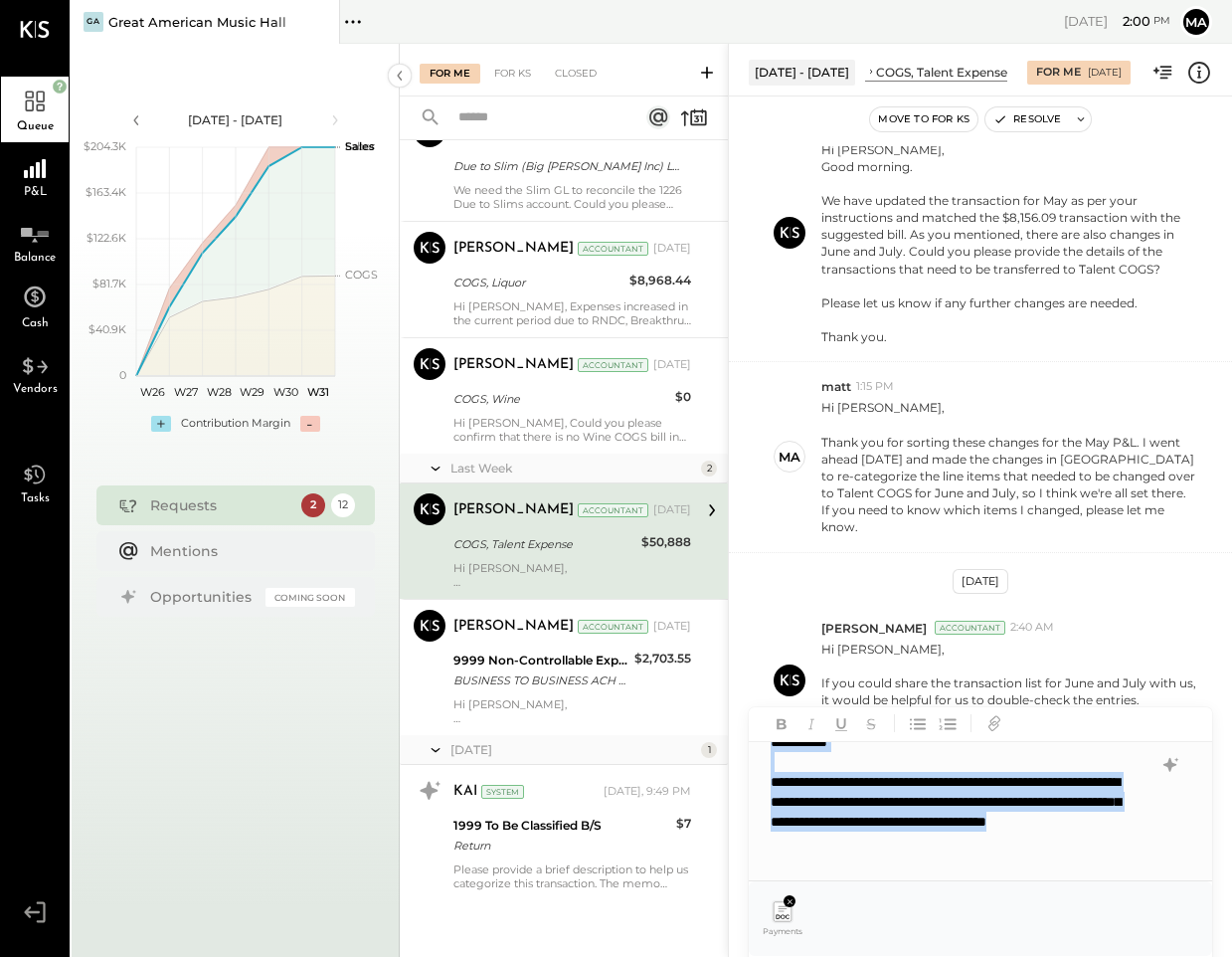 scroll, scrollTop: 0, scrollLeft: 0, axis: both 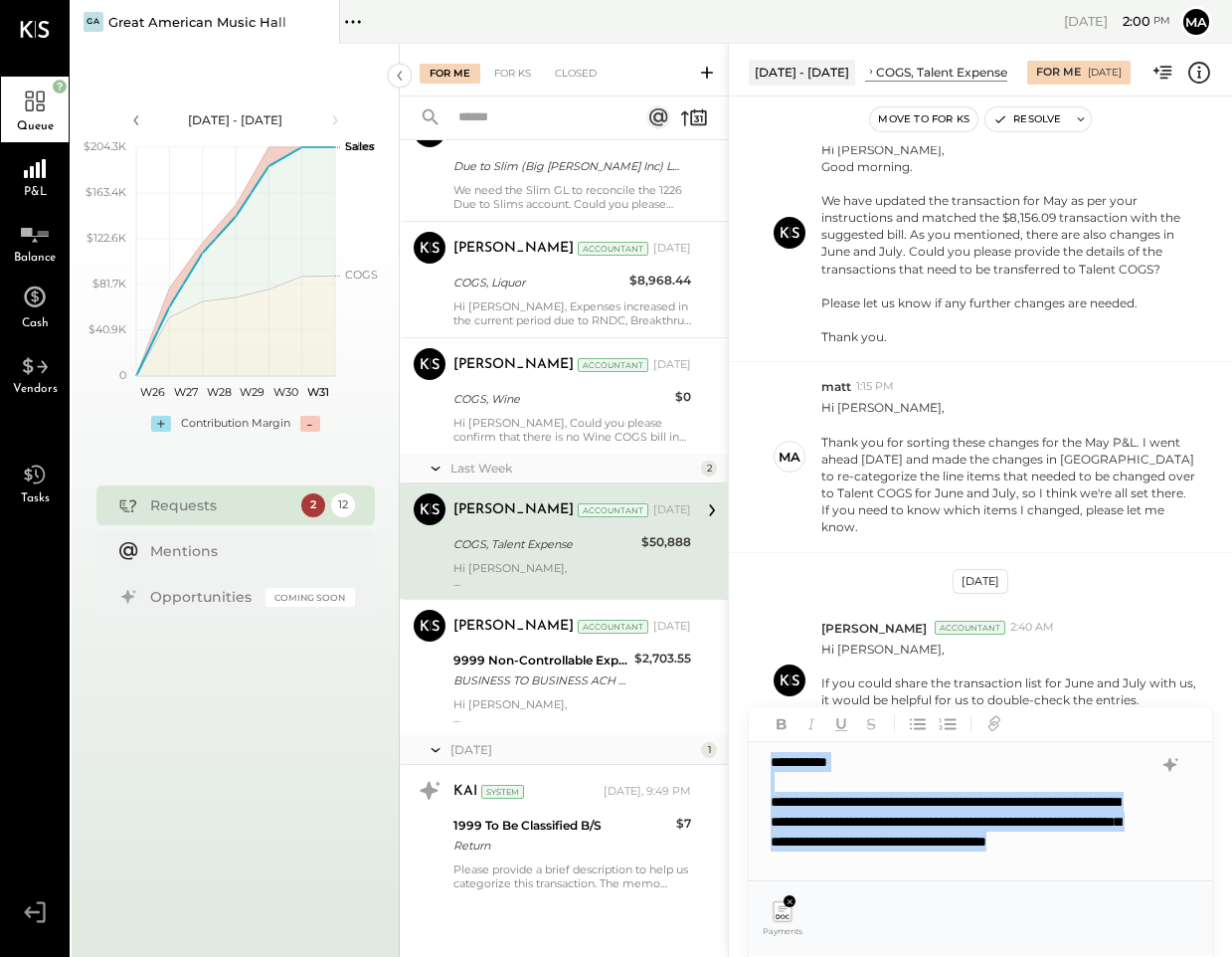 drag, startPoint x: 1021, startPoint y: 850, endPoint x: 663, endPoint y: 706, distance: 385.87563 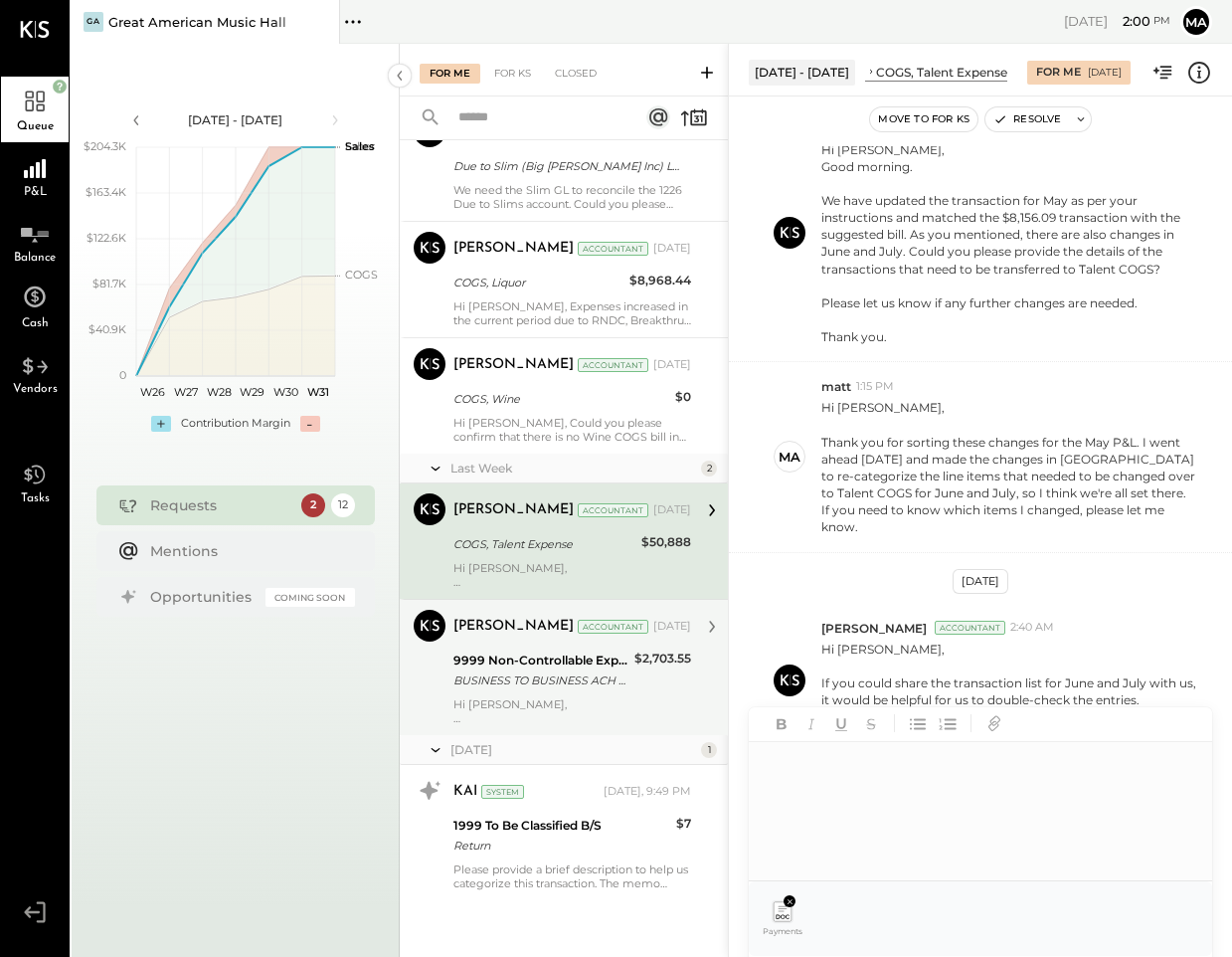 scroll, scrollTop: 0, scrollLeft: 0, axis: both 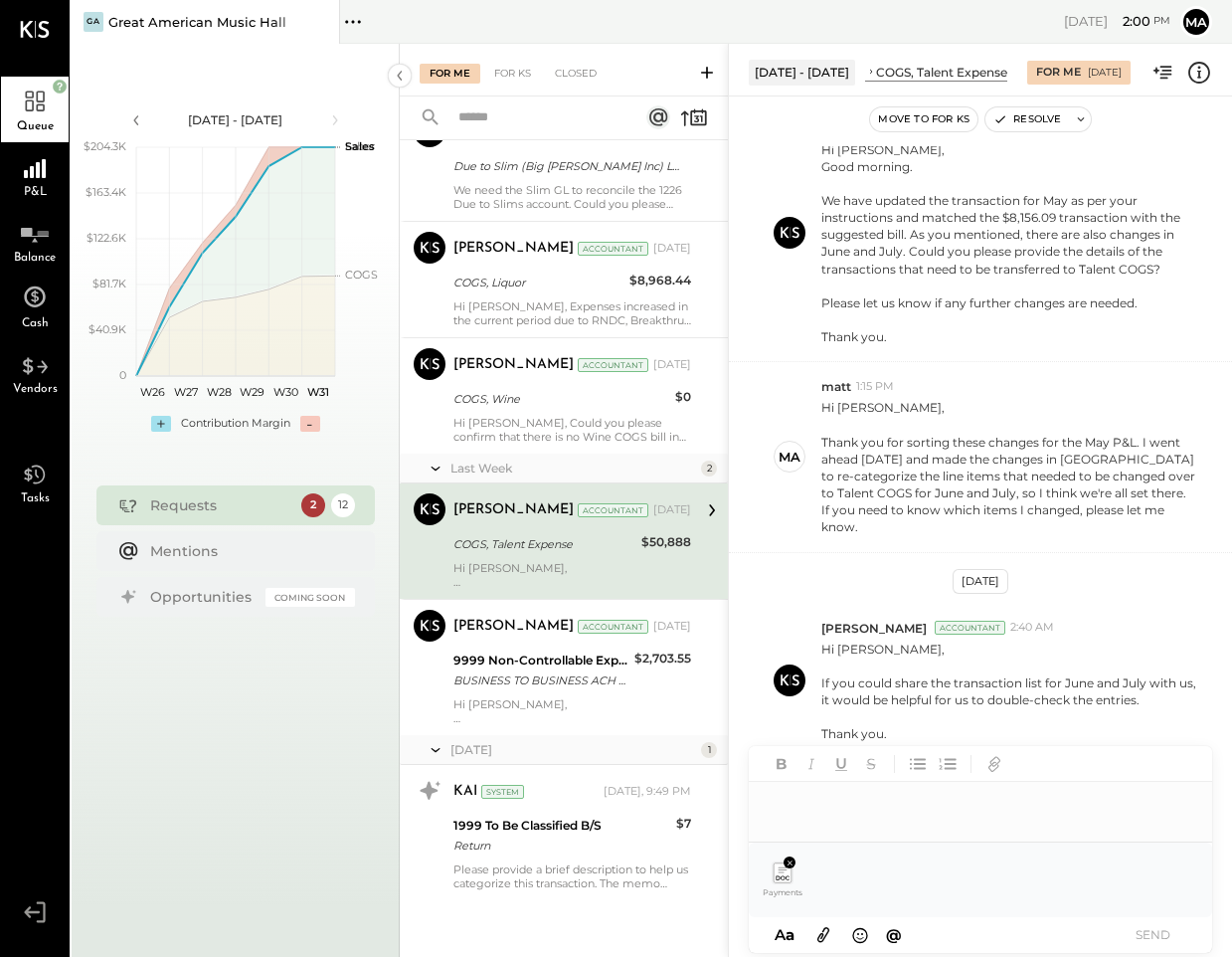 click on "SEND" at bounding box center [1152, 934] 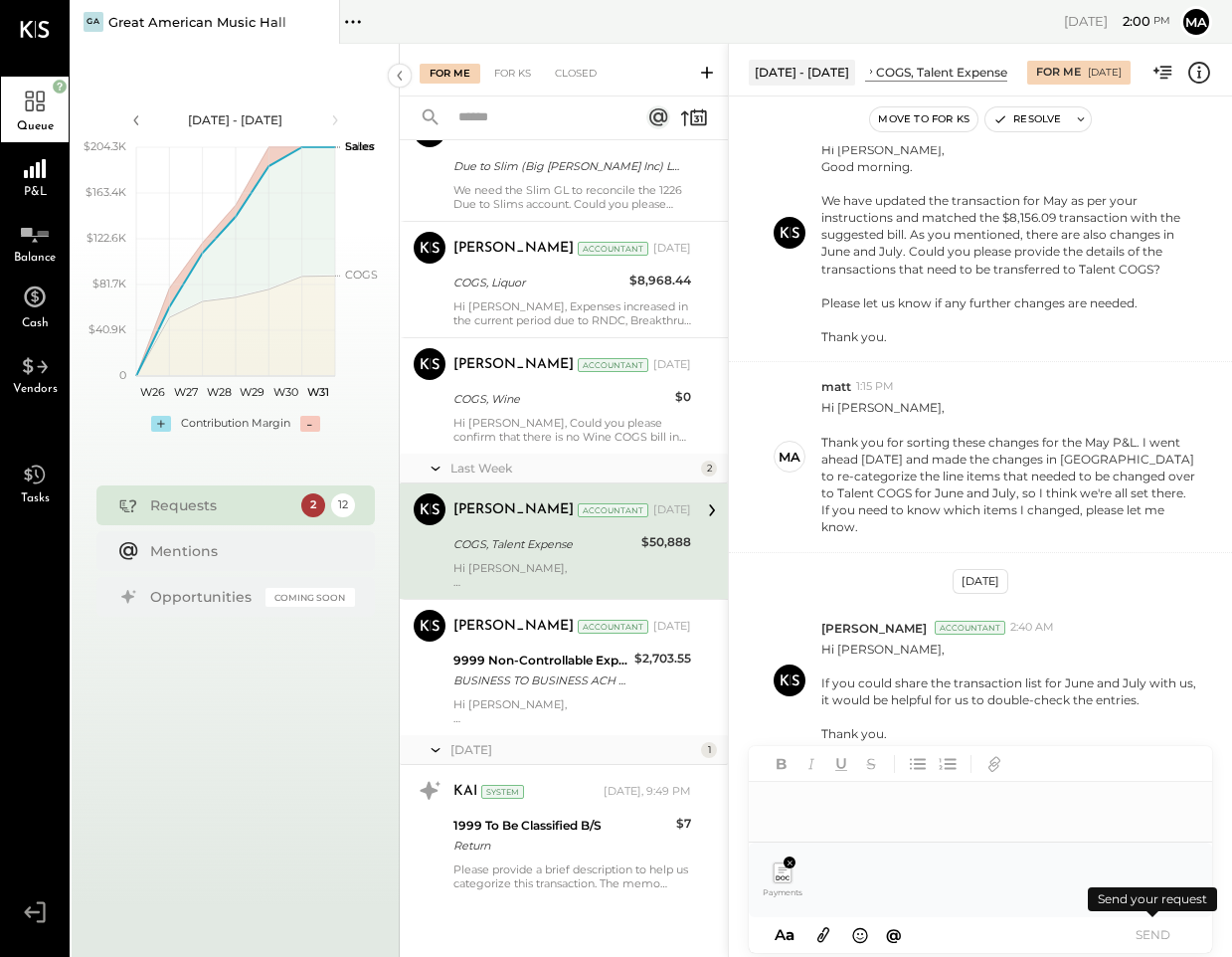 type 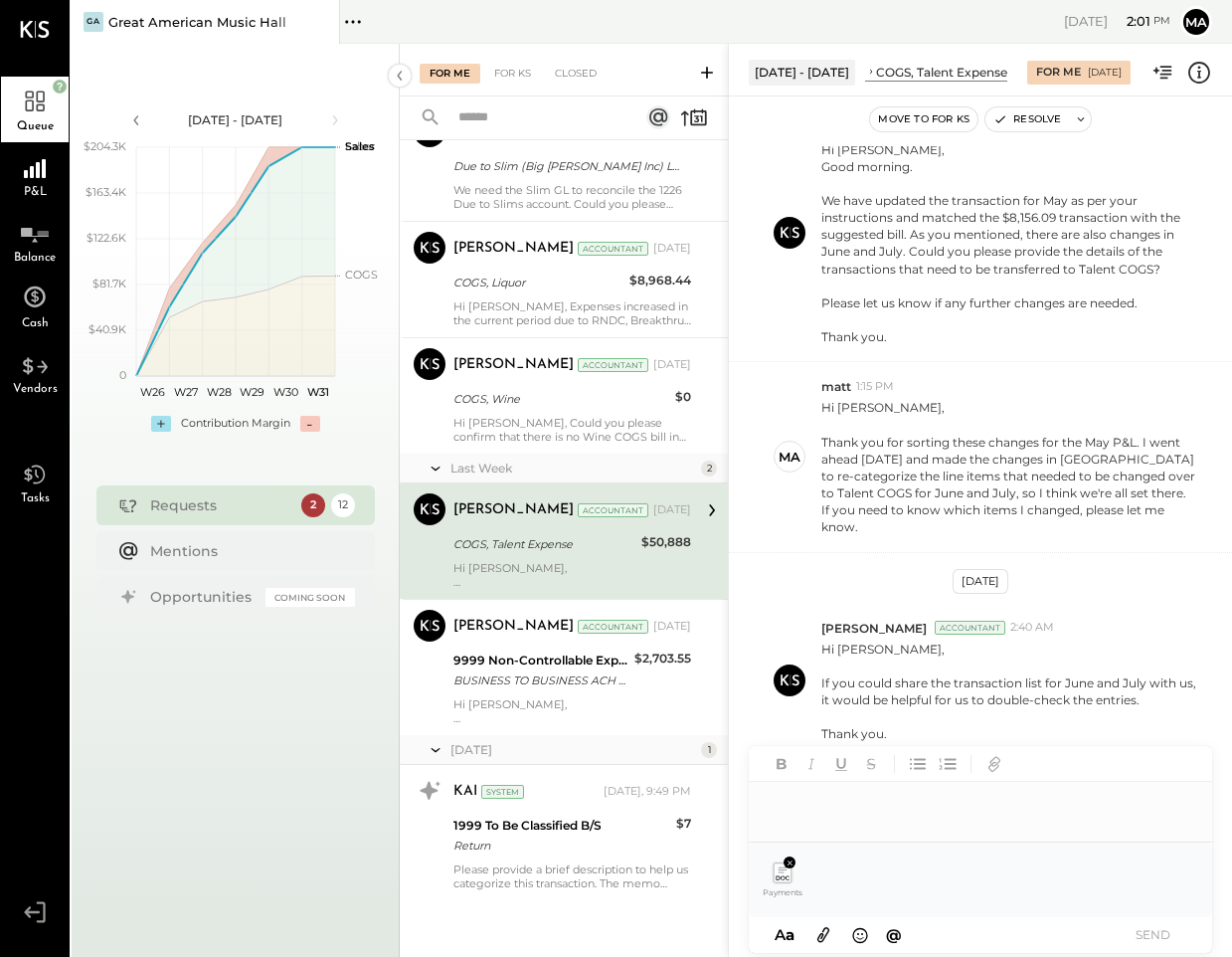 click at bounding box center [980, 812] 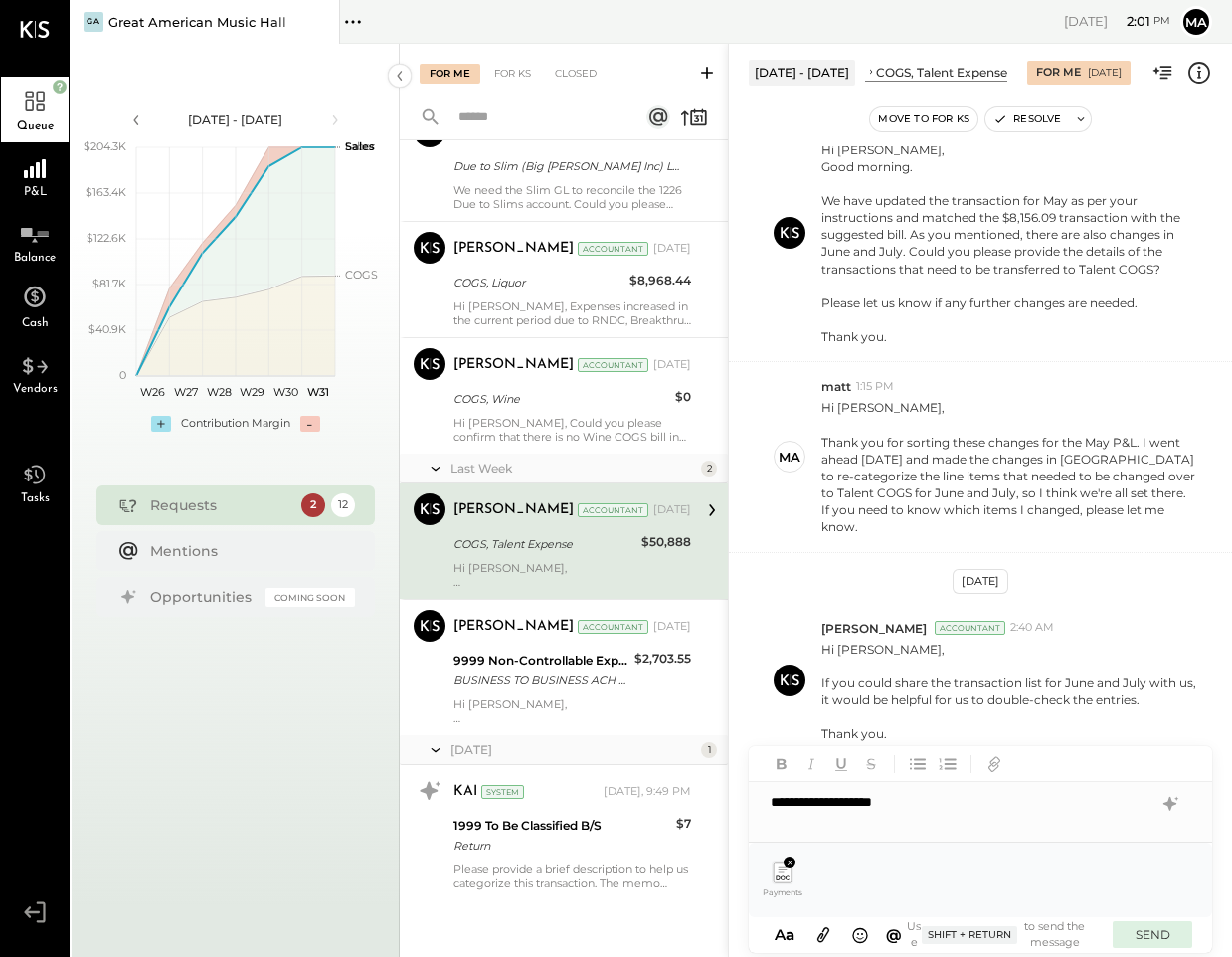 click on "SEND" at bounding box center [1152, 934] 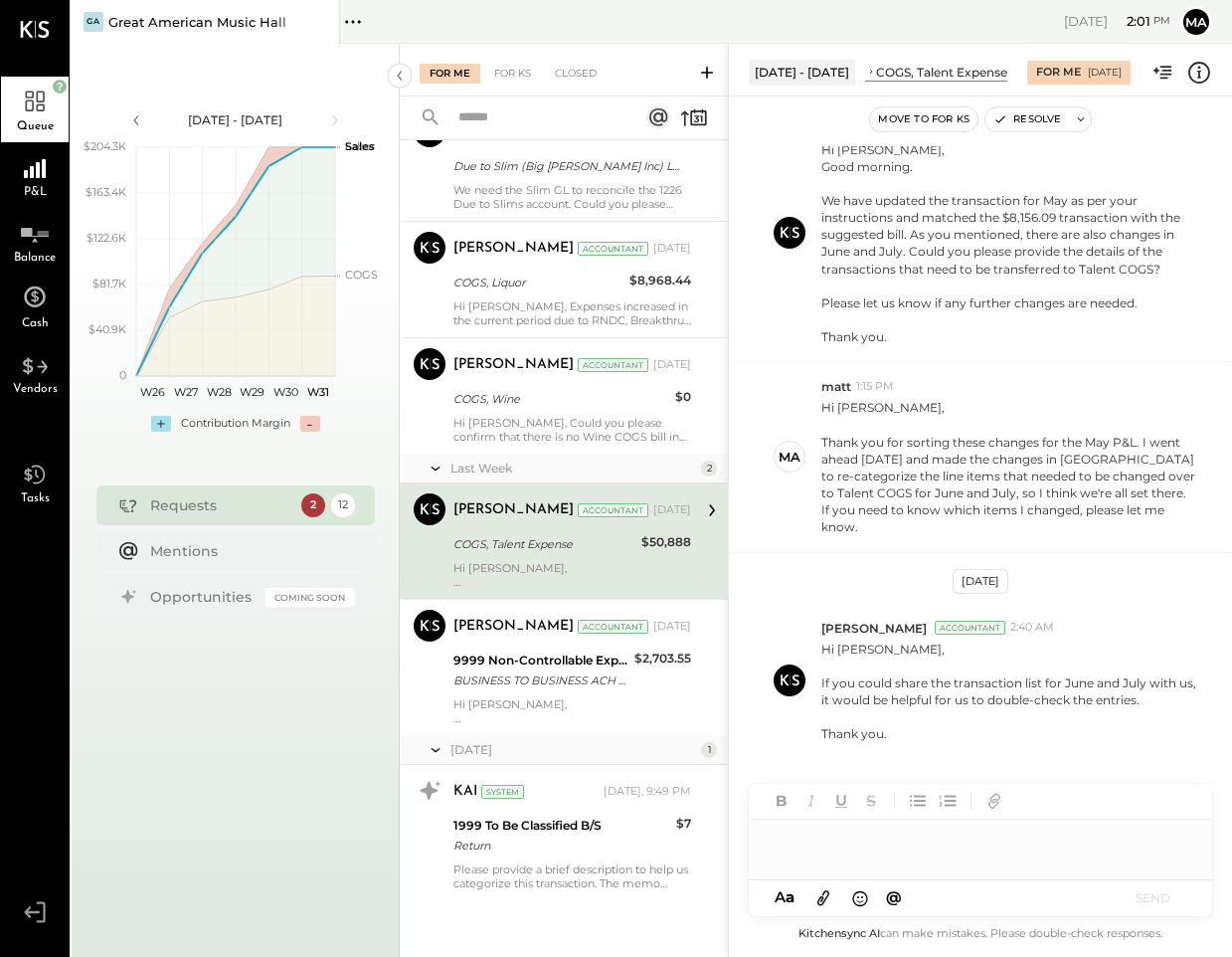 scroll, scrollTop: 821, scrollLeft: 0, axis: vertical 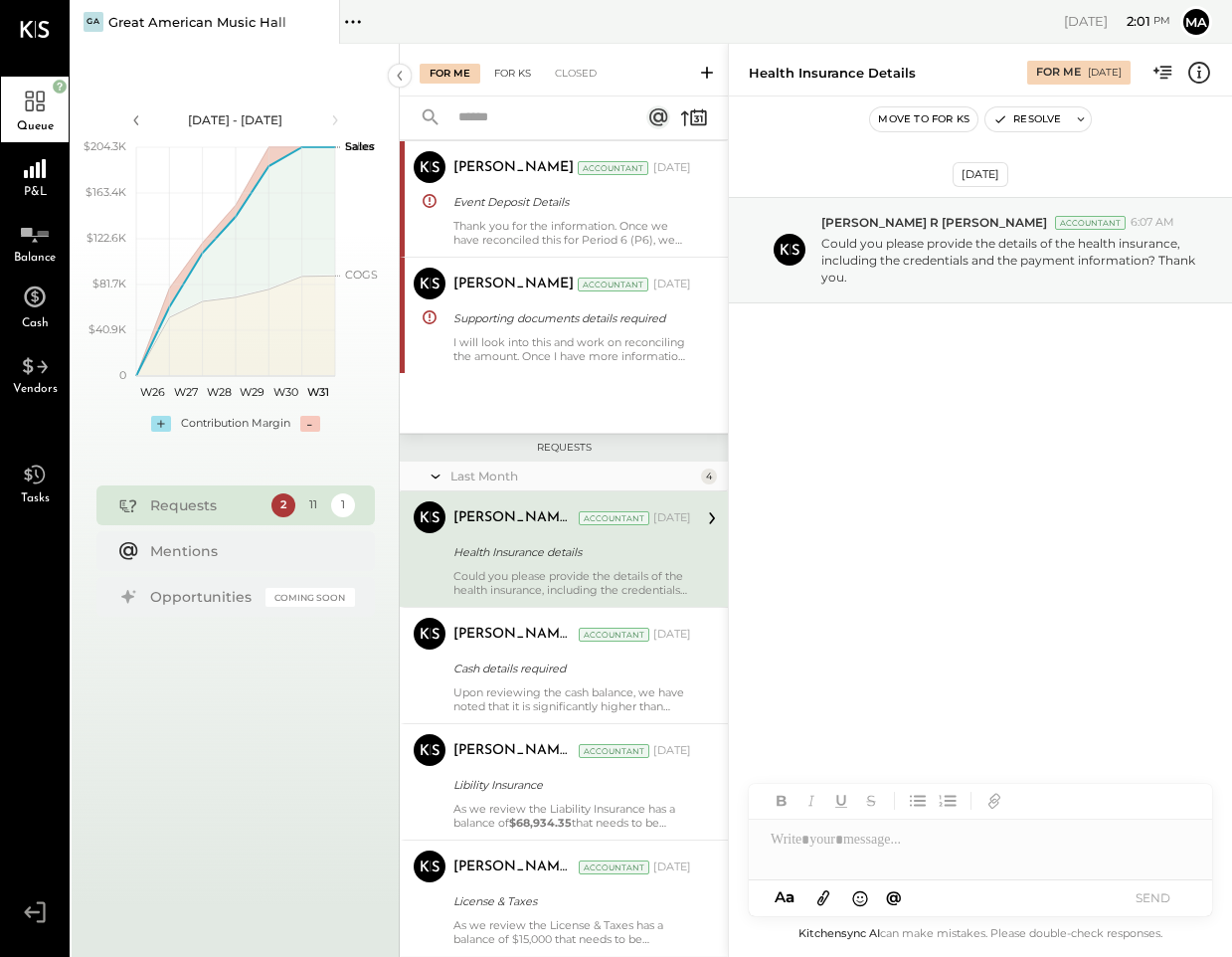 click on "For KS" at bounding box center [512, 74] 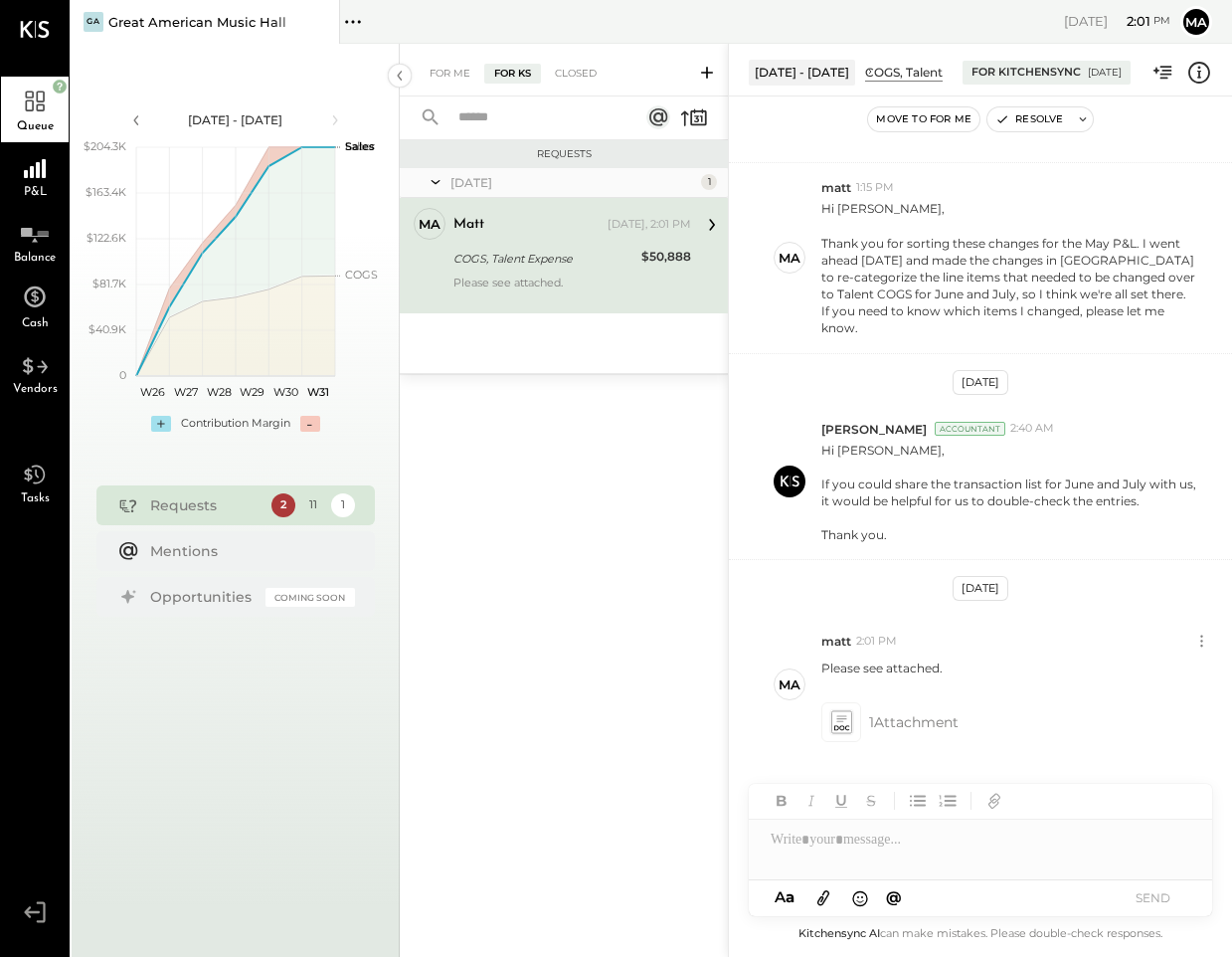 click at bounding box center [980, 850] 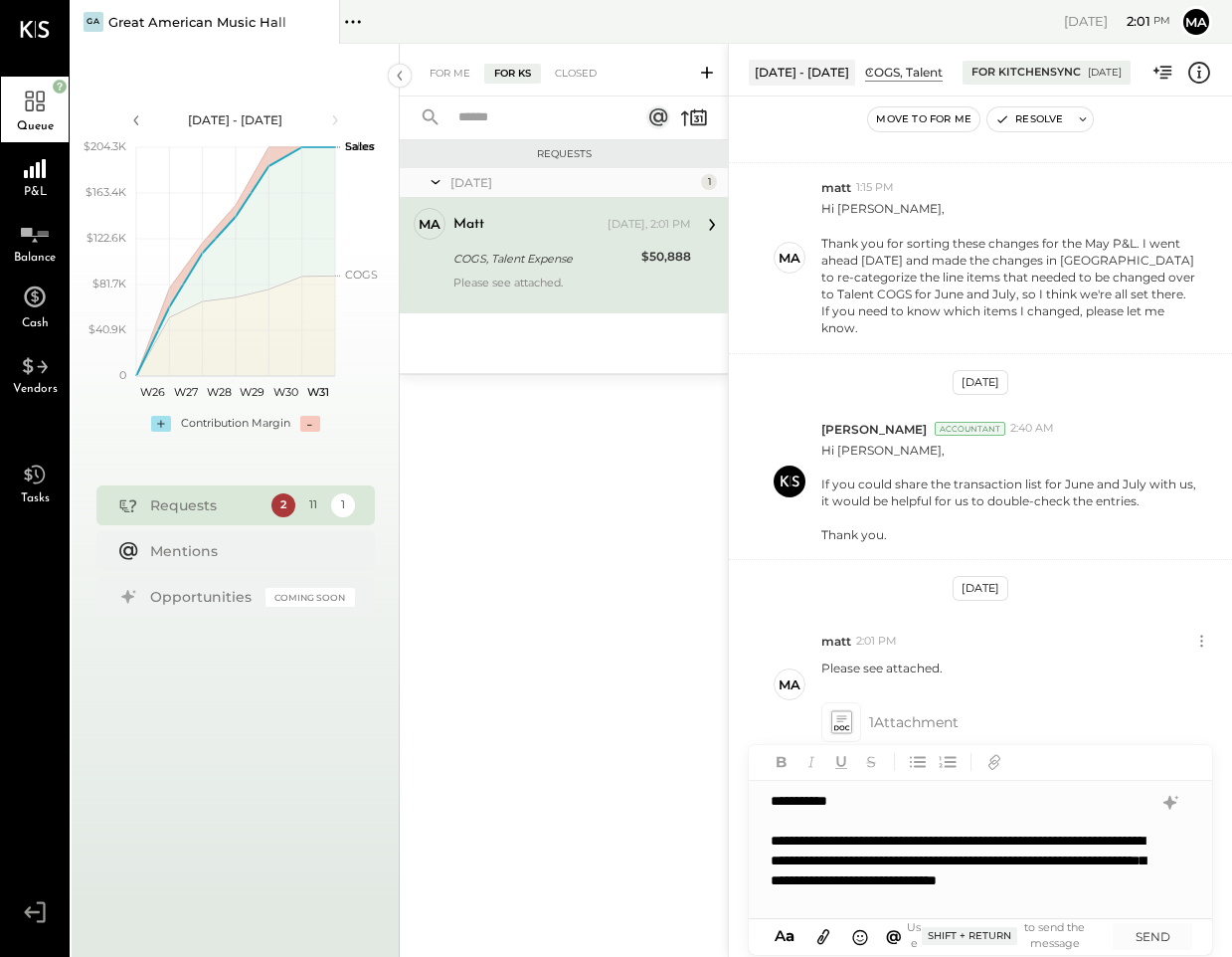 scroll, scrollTop: 0, scrollLeft: 0, axis: both 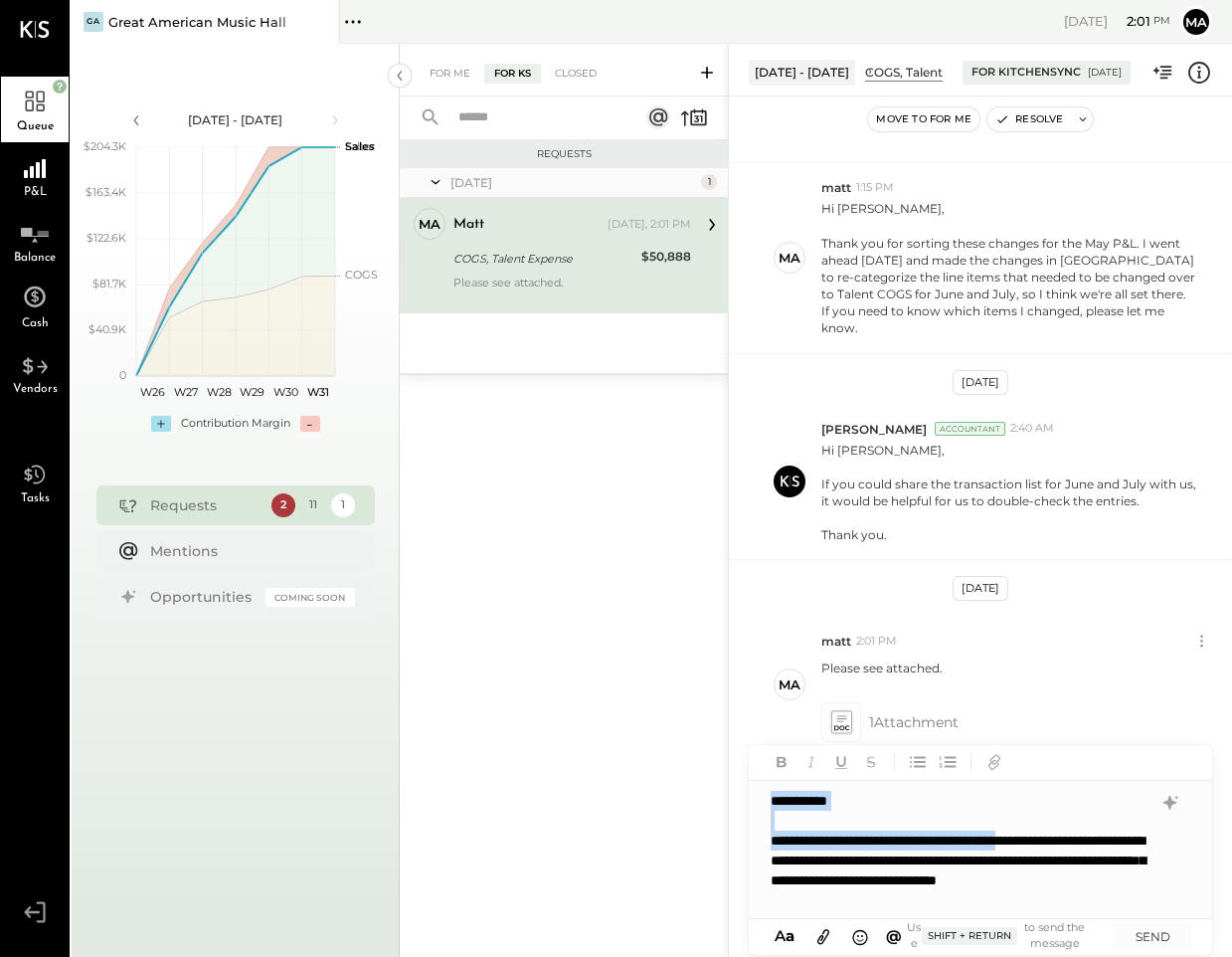 drag, startPoint x: 1087, startPoint y: 840, endPoint x: 728, endPoint y: 802, distance: 361.00554 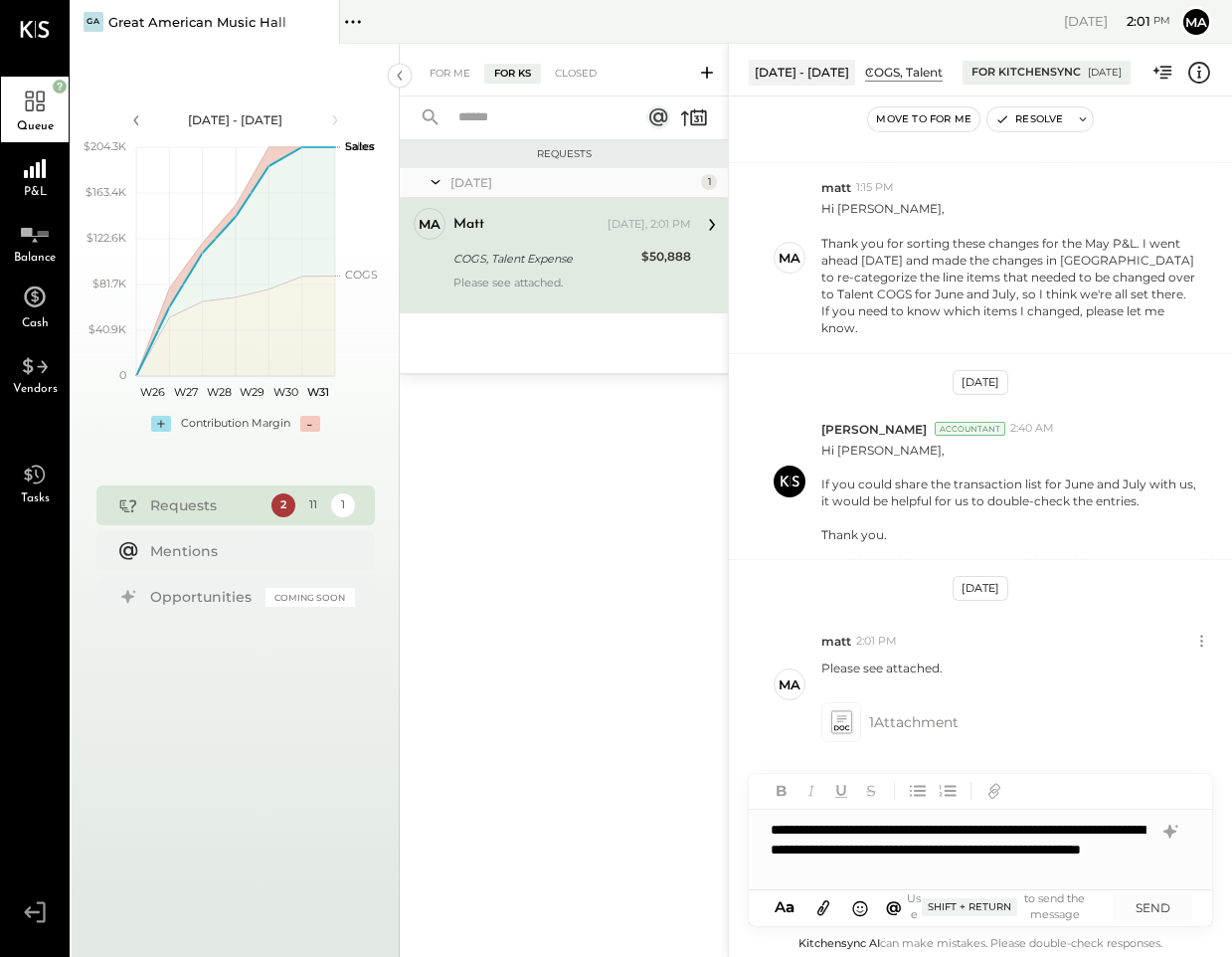 click on "**********" at bounding box center [980, 850] 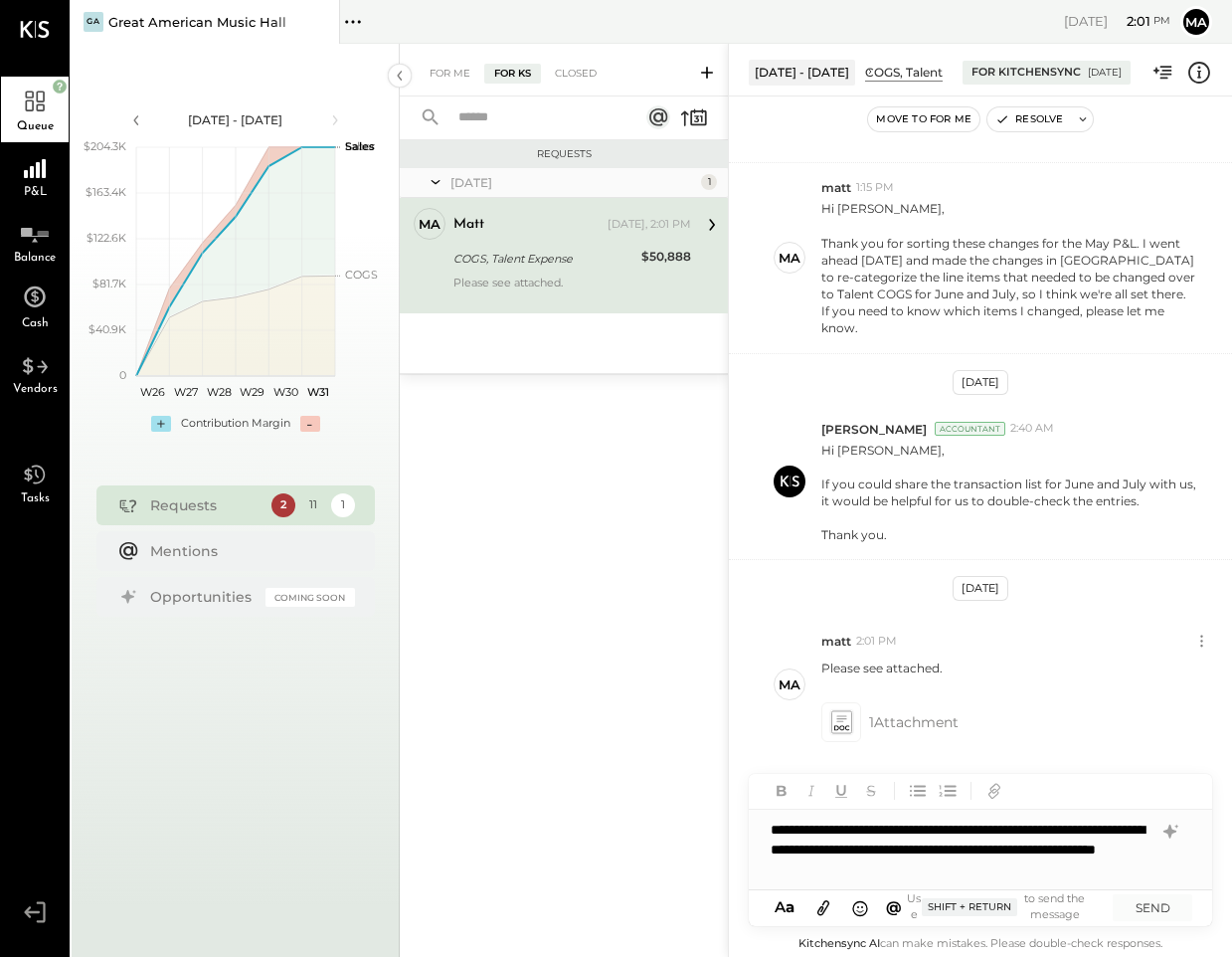 click on "**********" at bounding box center [980, 850] 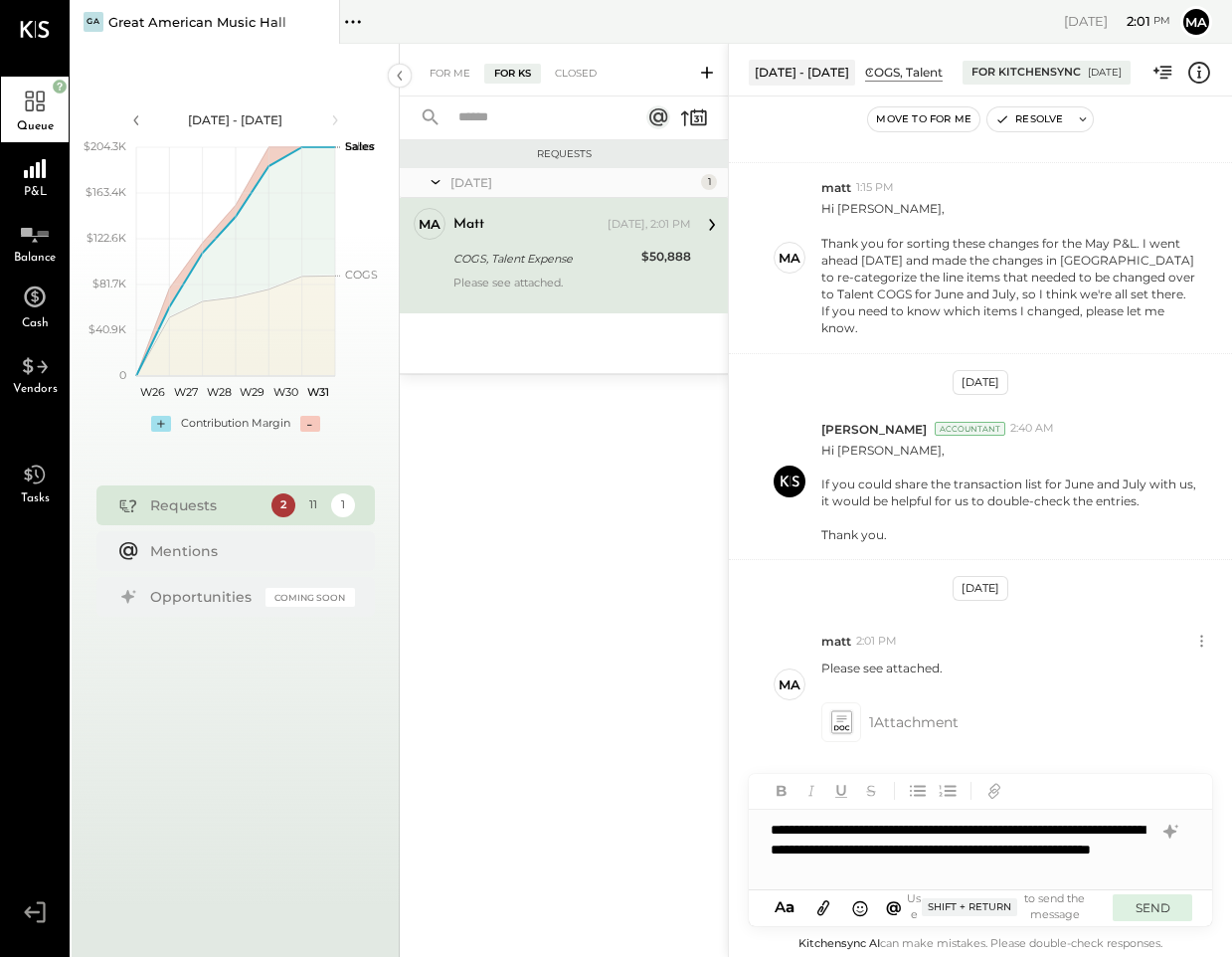 click on "SEND" at bounding box center (1152, 907) 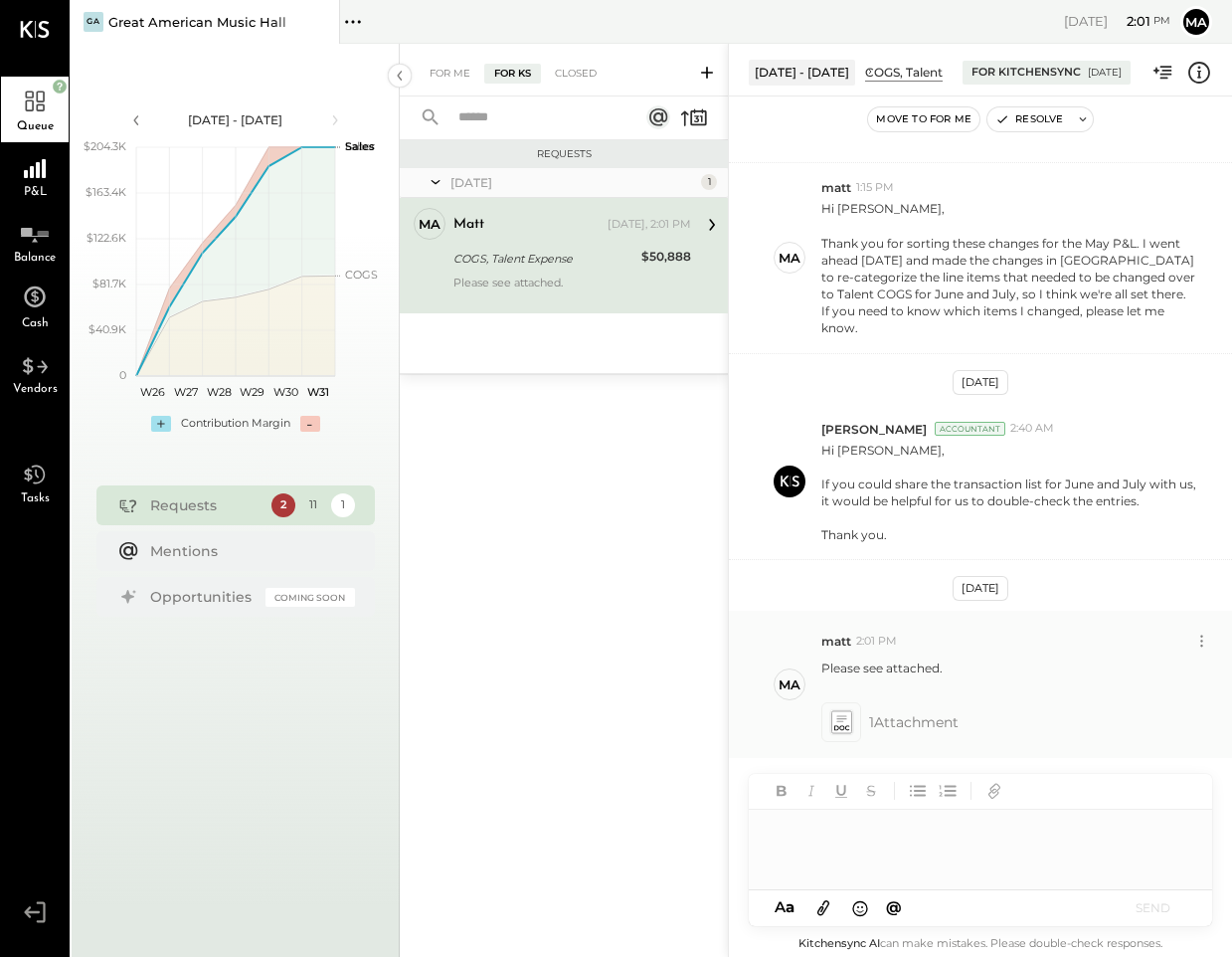 scroll, scrollTop: 2088, scrollLeft: 0, axis: vertical 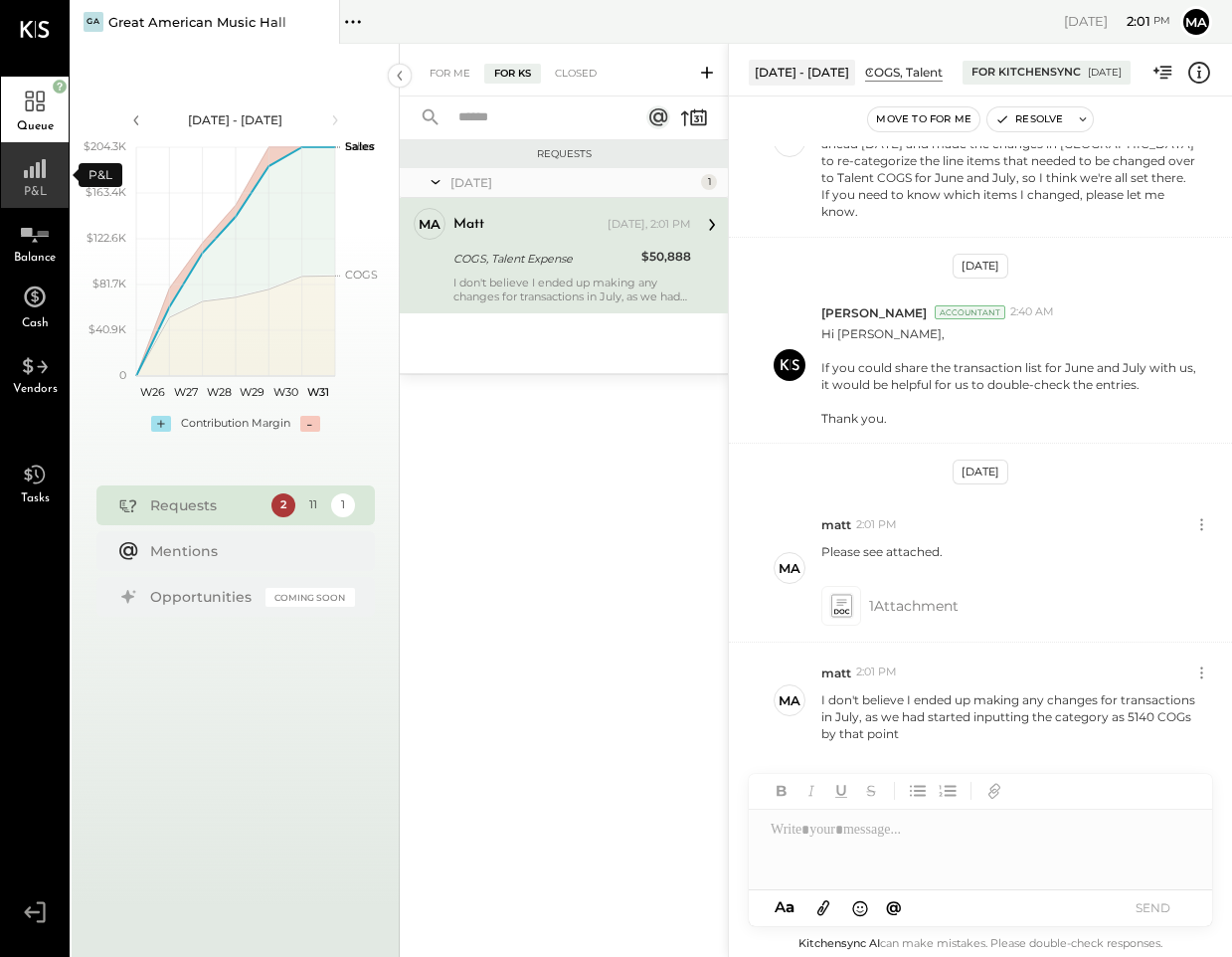 click 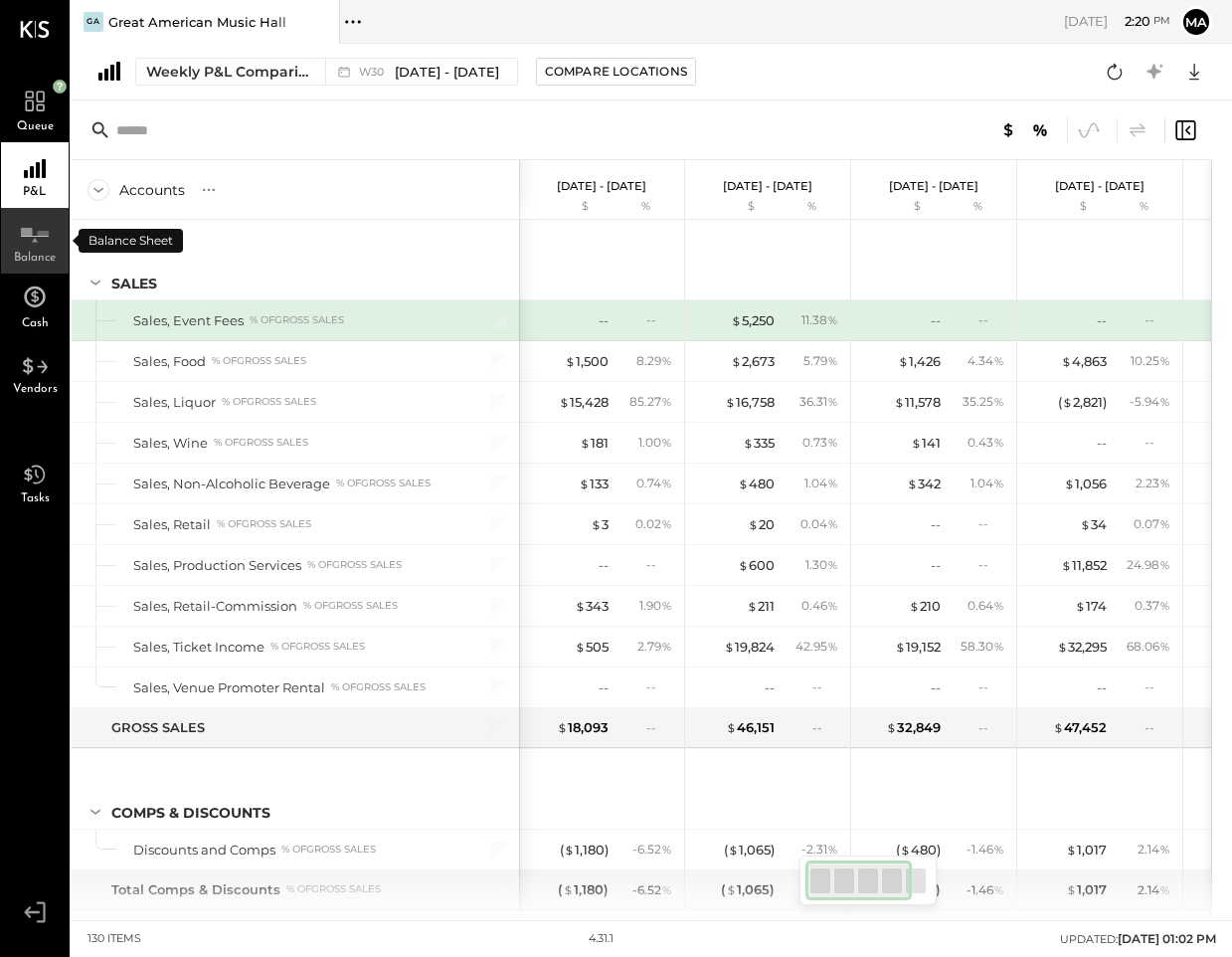 click 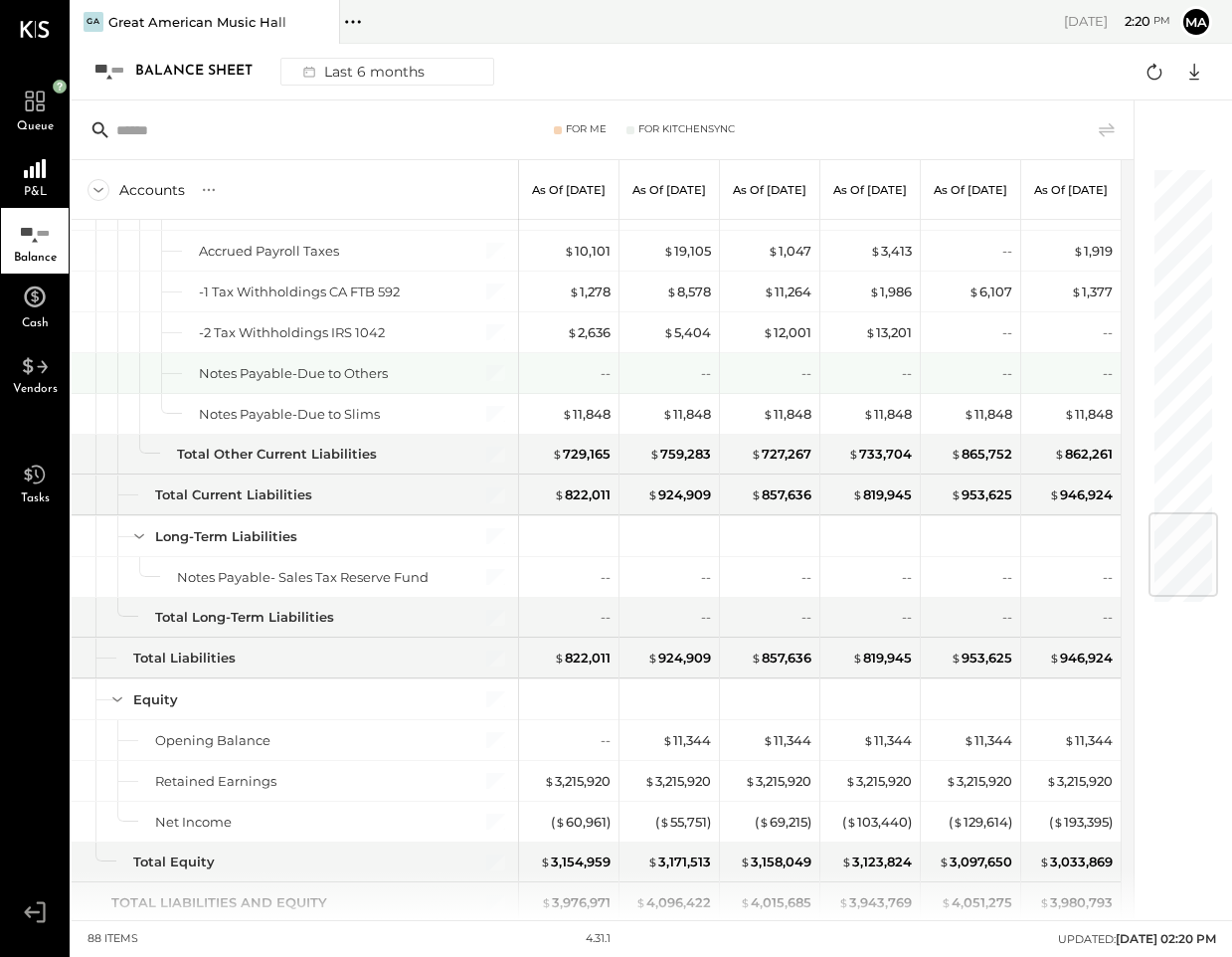 scroll, scrollTop: 2936, scrollLeft: 0, axis: vertical 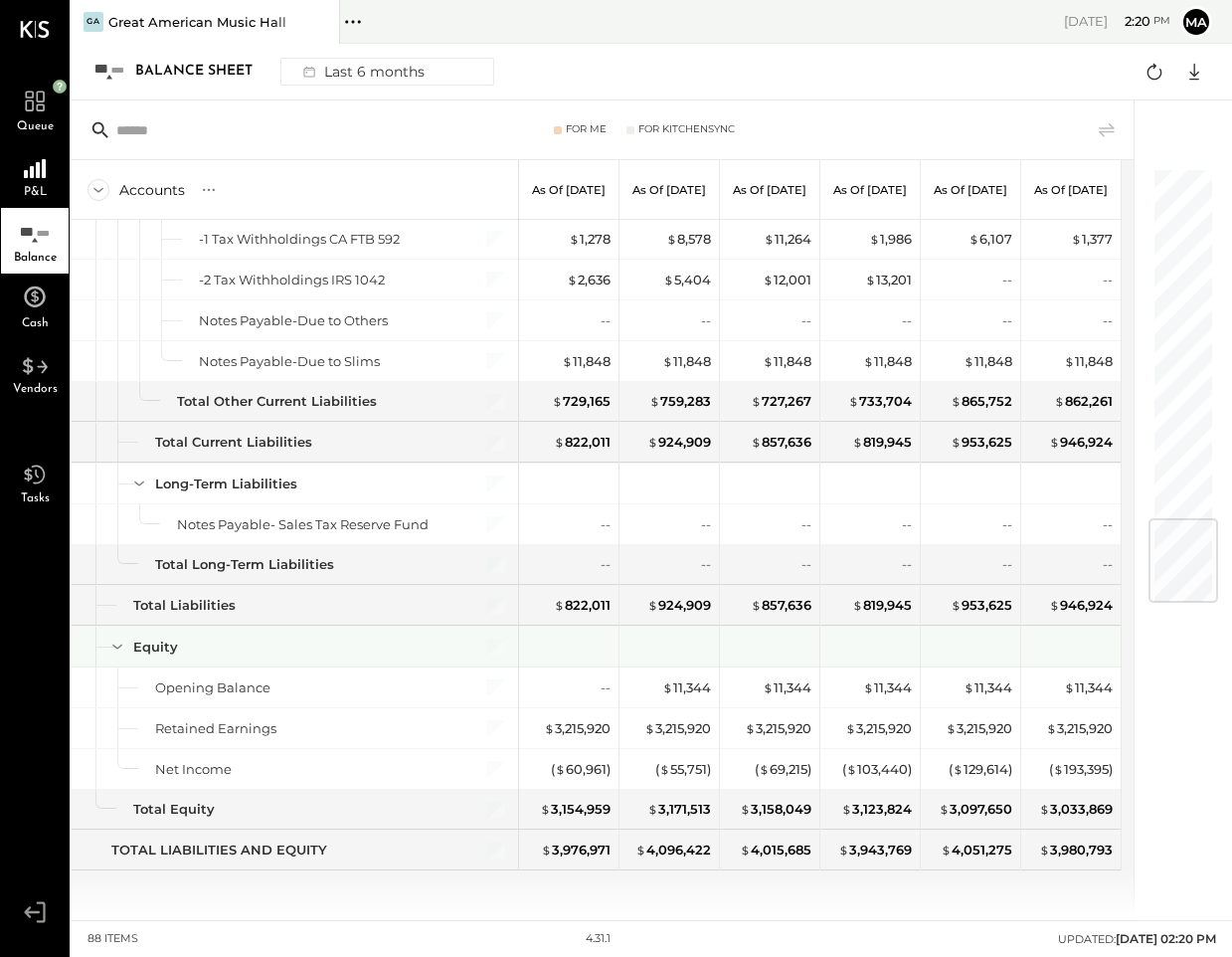 click 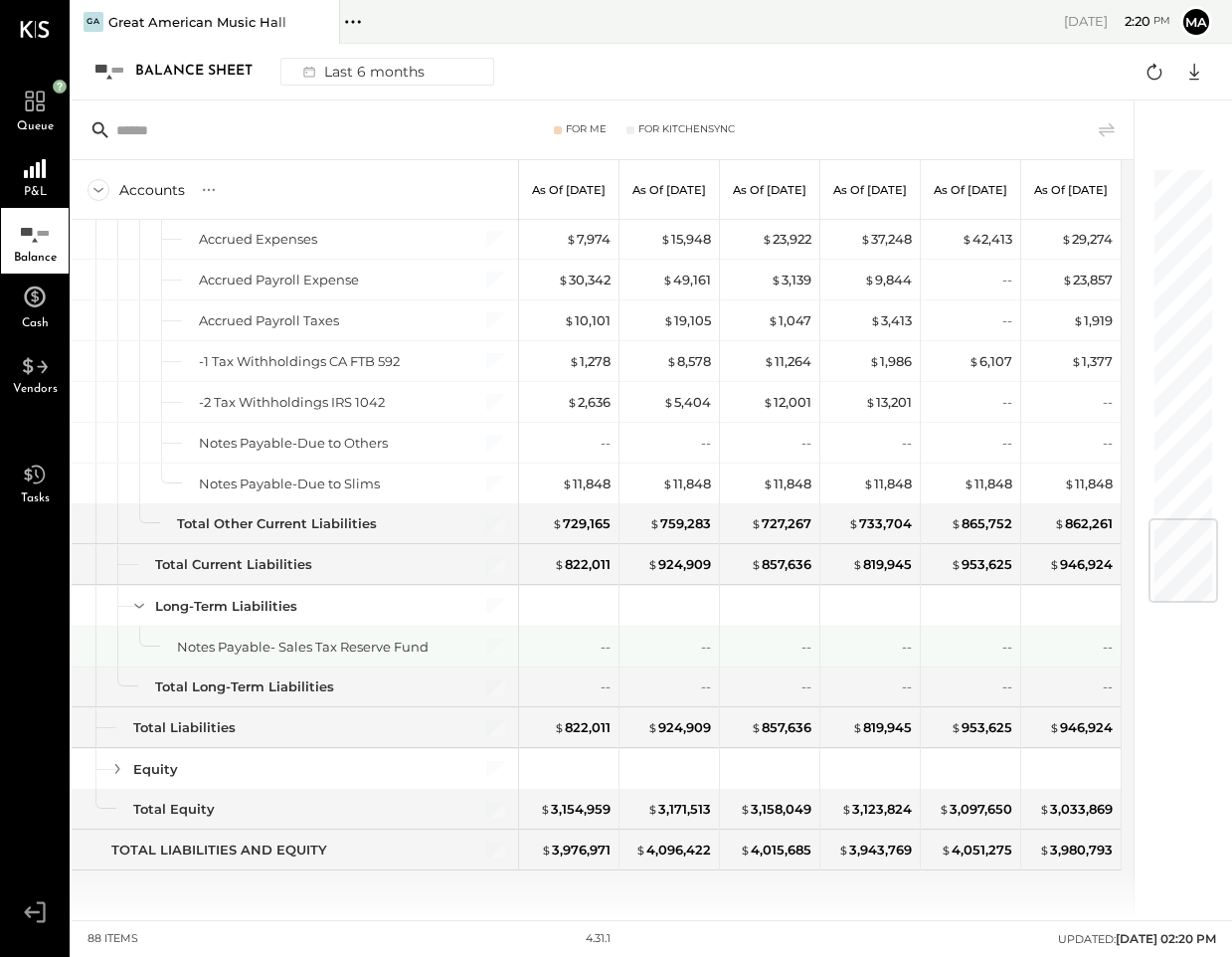 scroll, scrollTop: 2813, scrollLeft: 0, axis: vertical 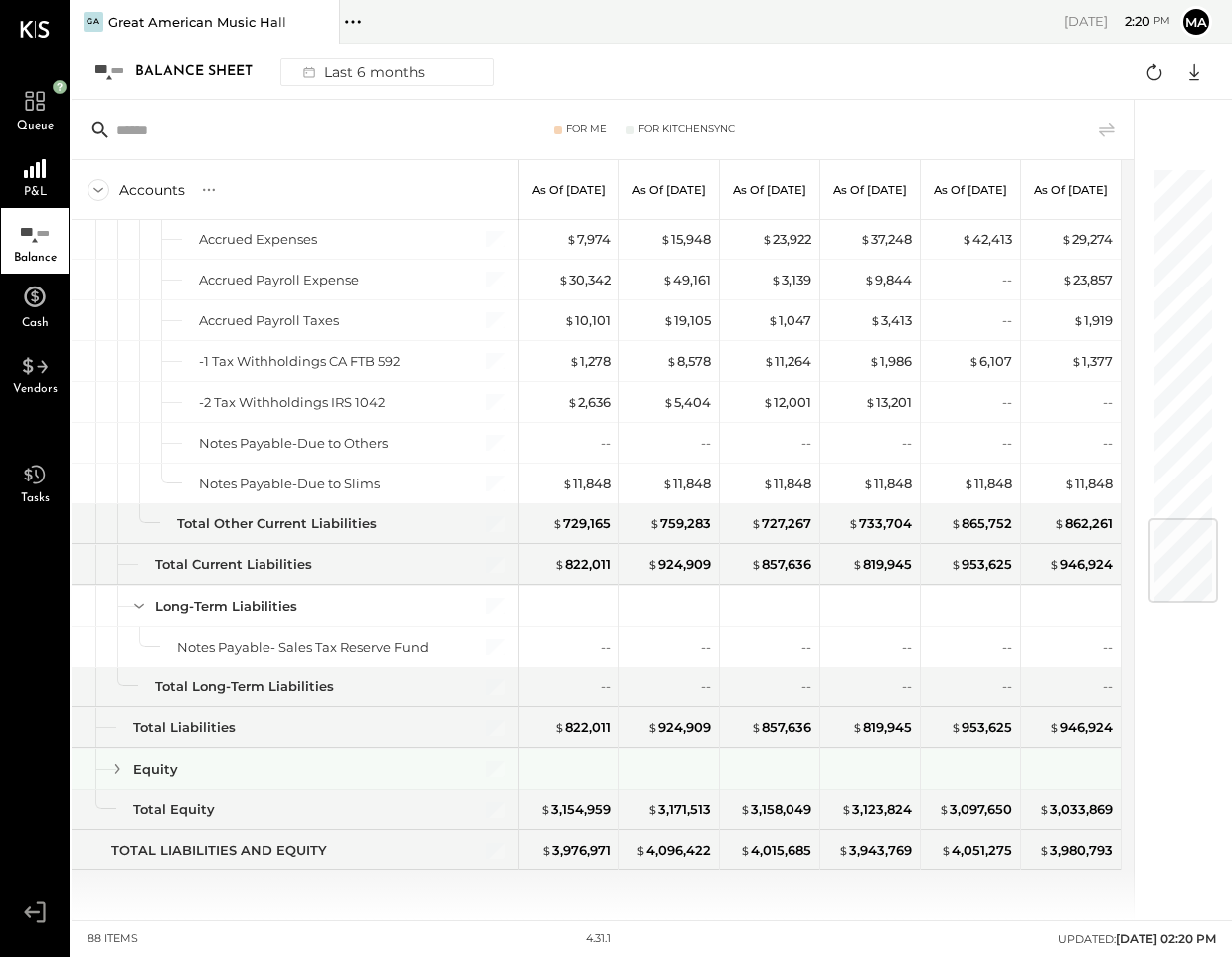 click 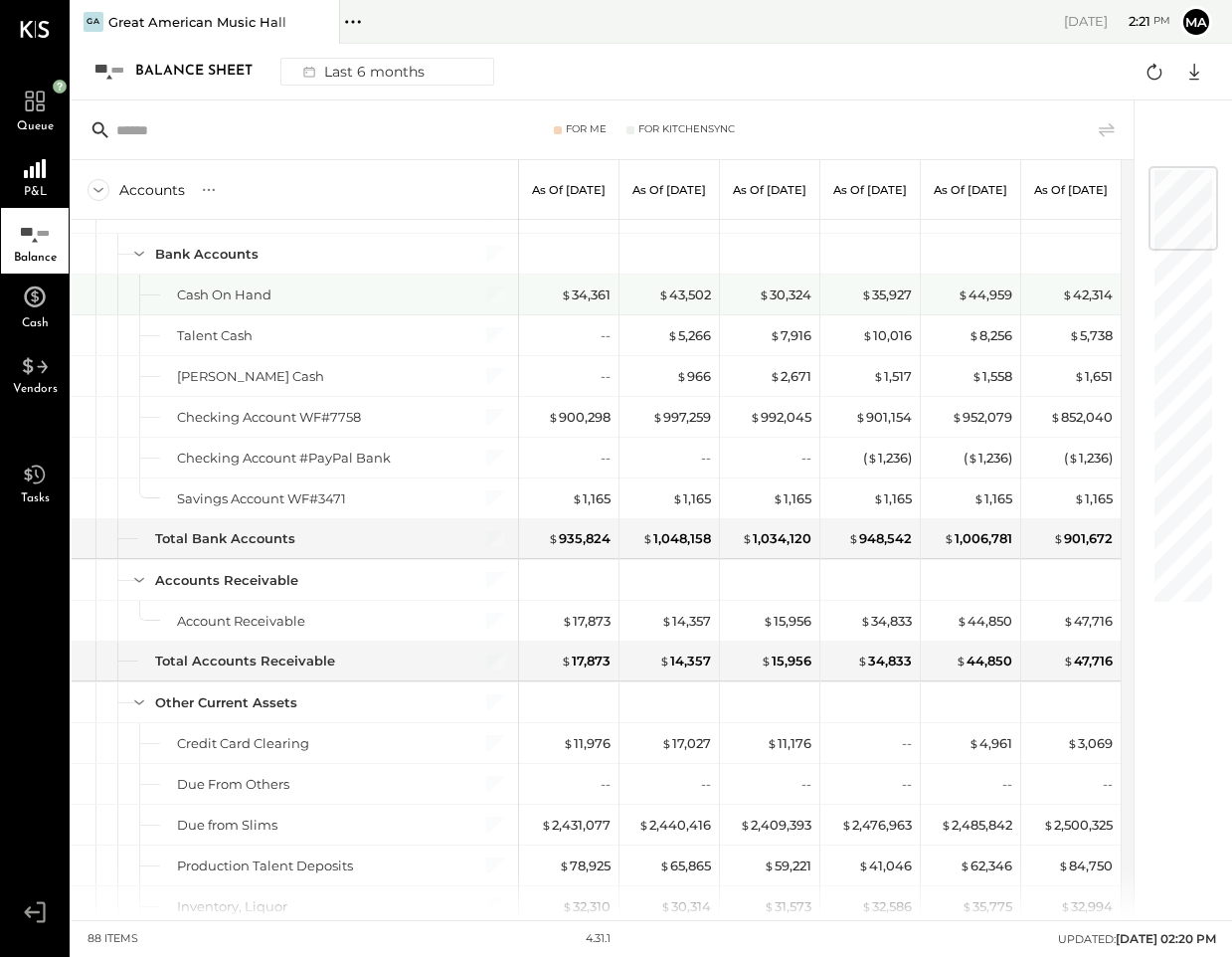 scroll, scrollTop: 0, scrollLeft: 0, axis: both 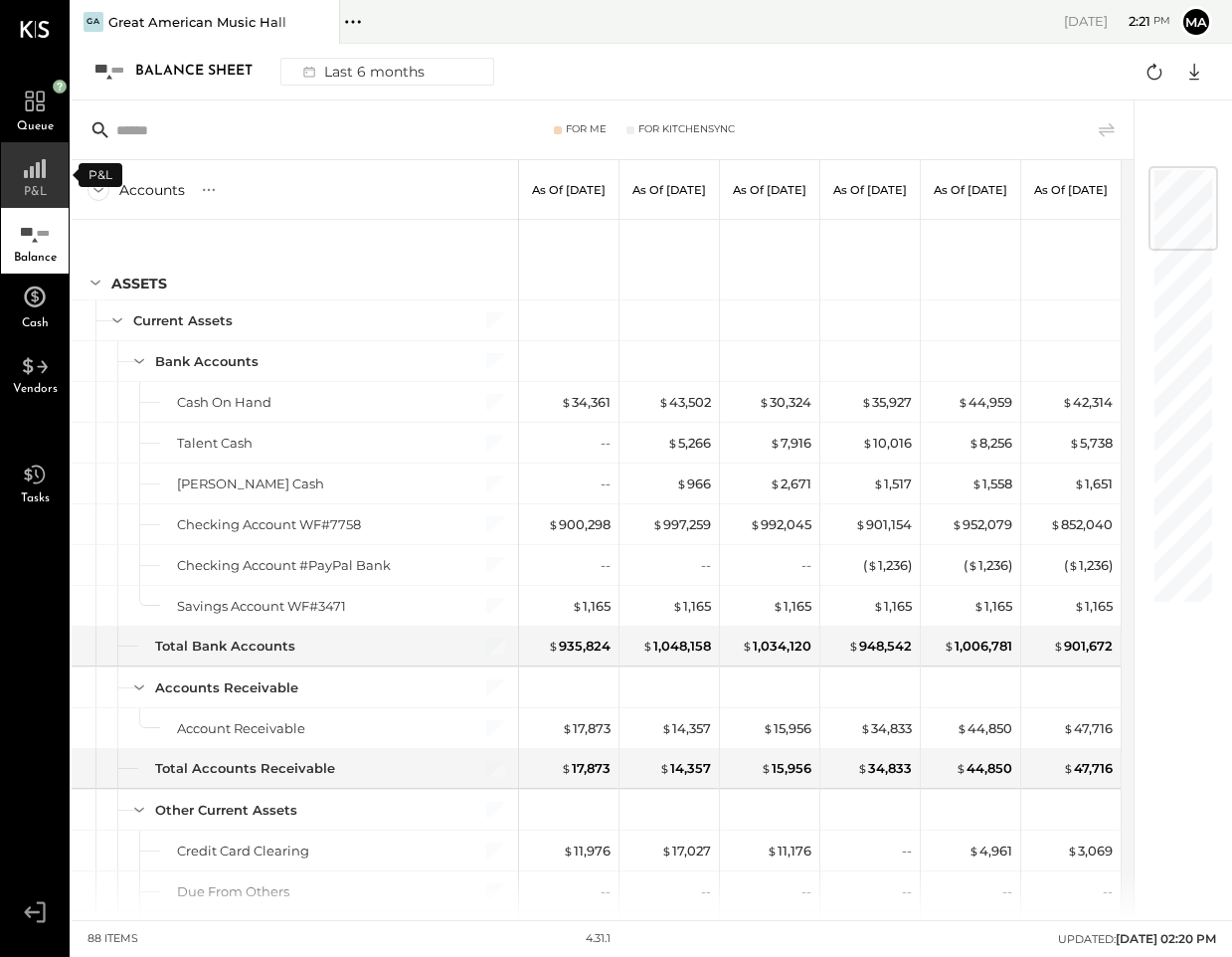click 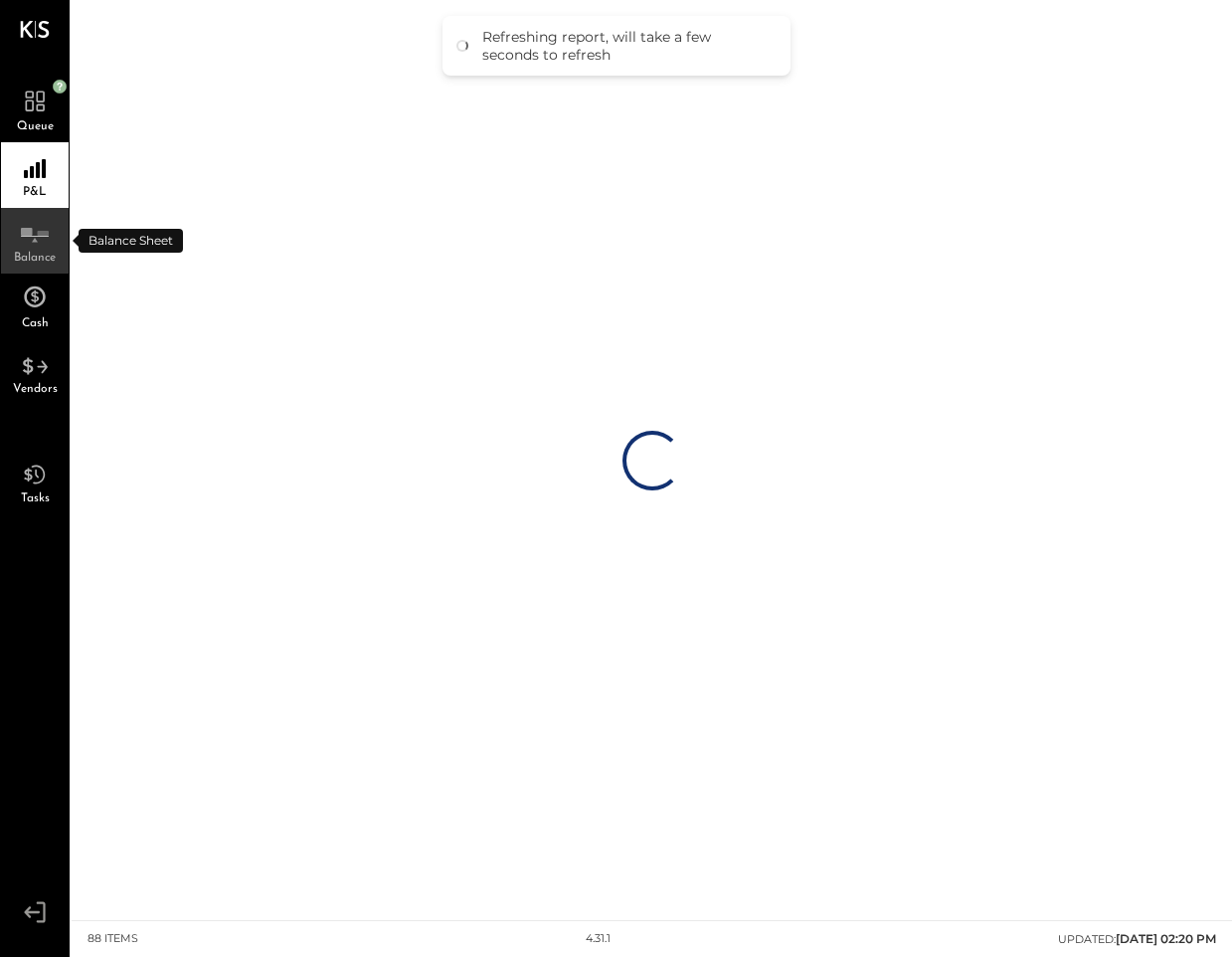 click 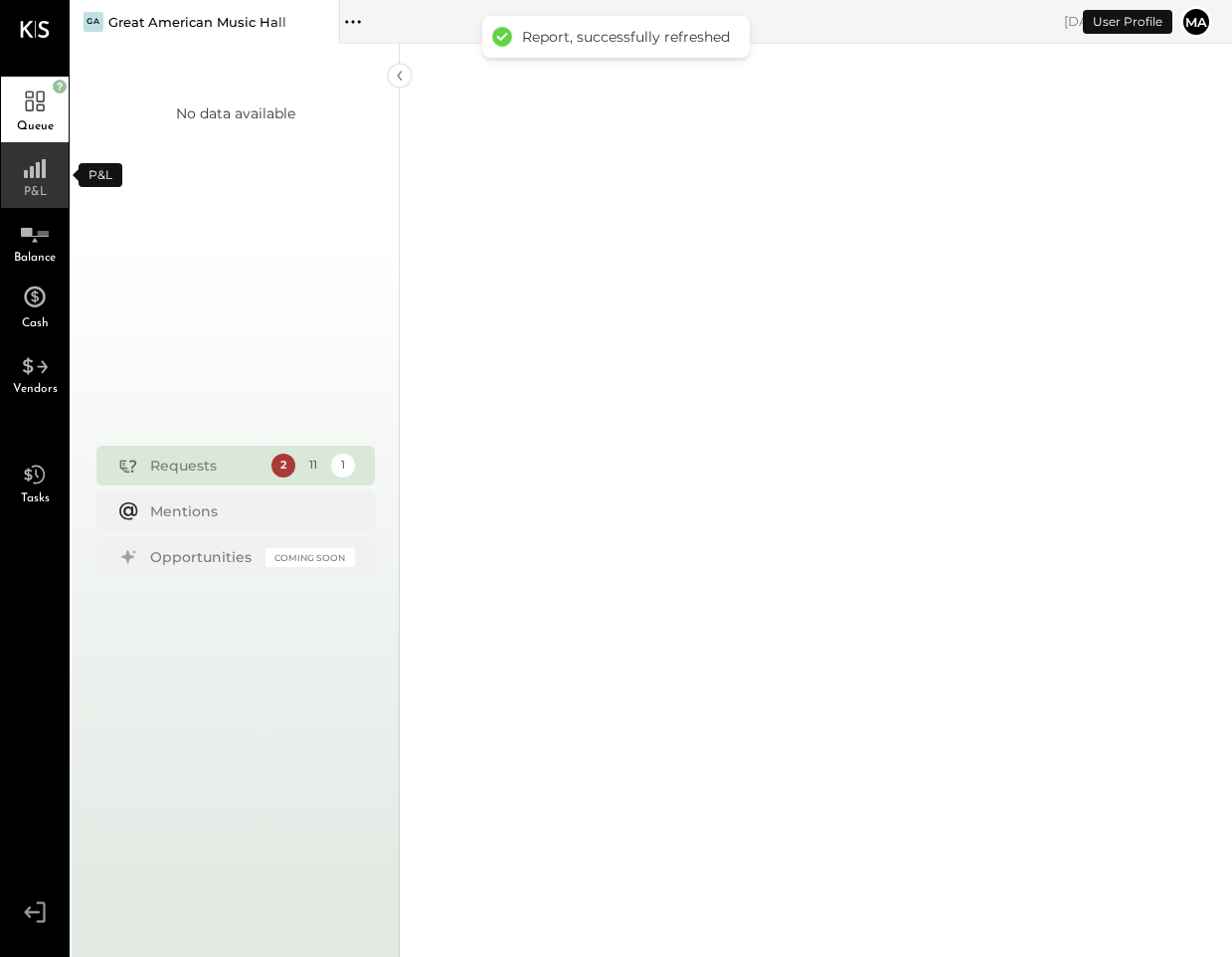 click 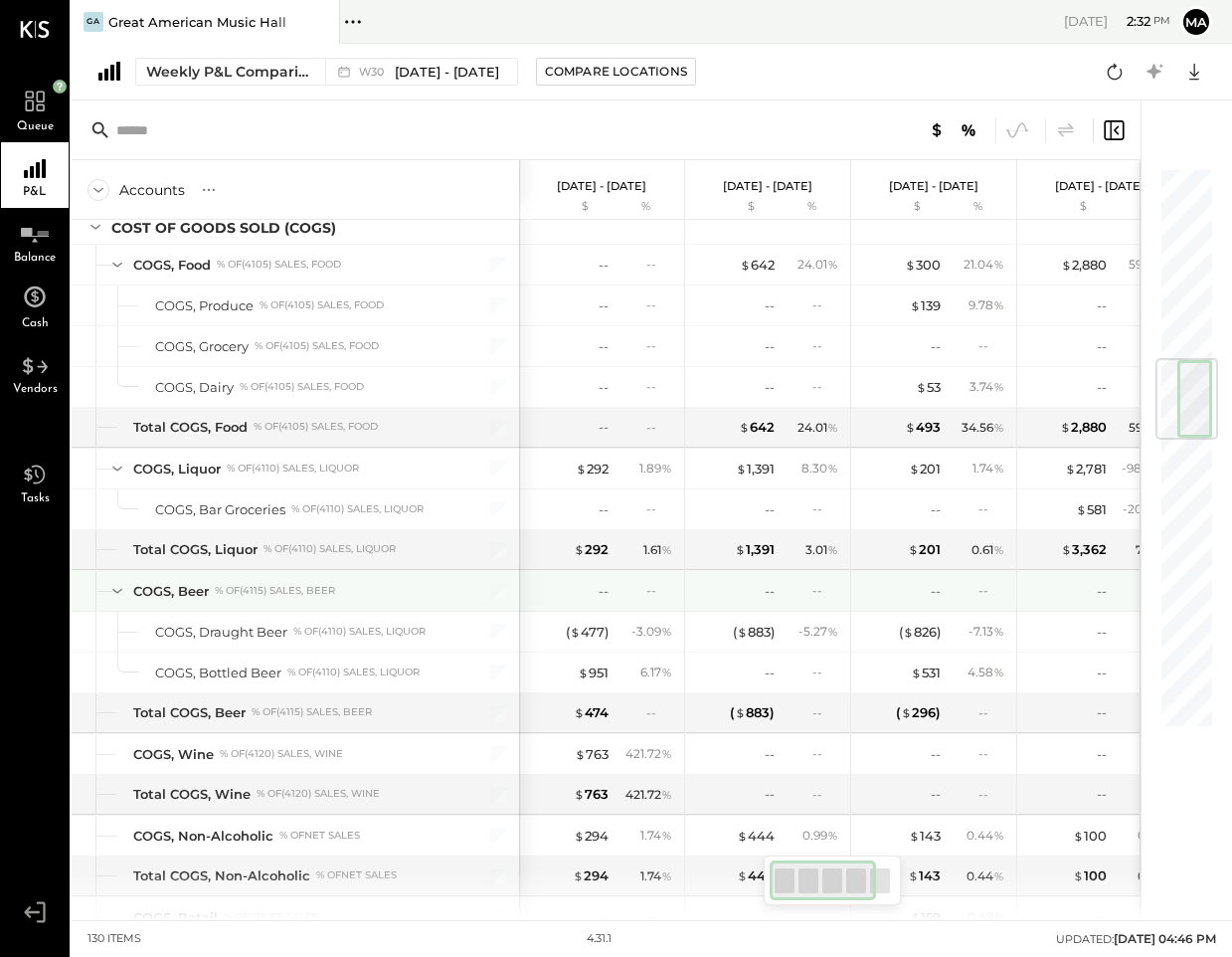 scroll, scrollTop: 1629, scrollLeft: 0, axis: vertical 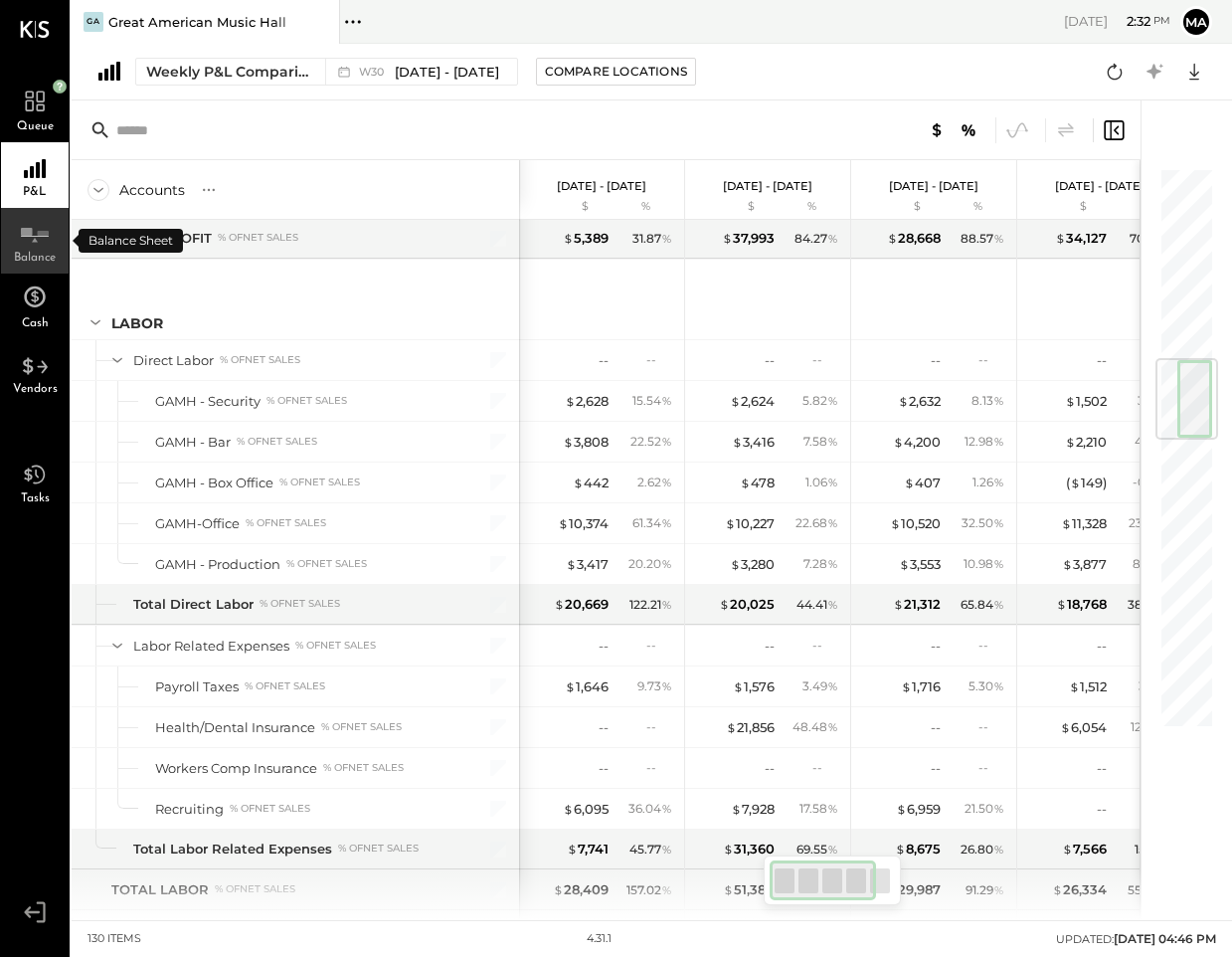 click 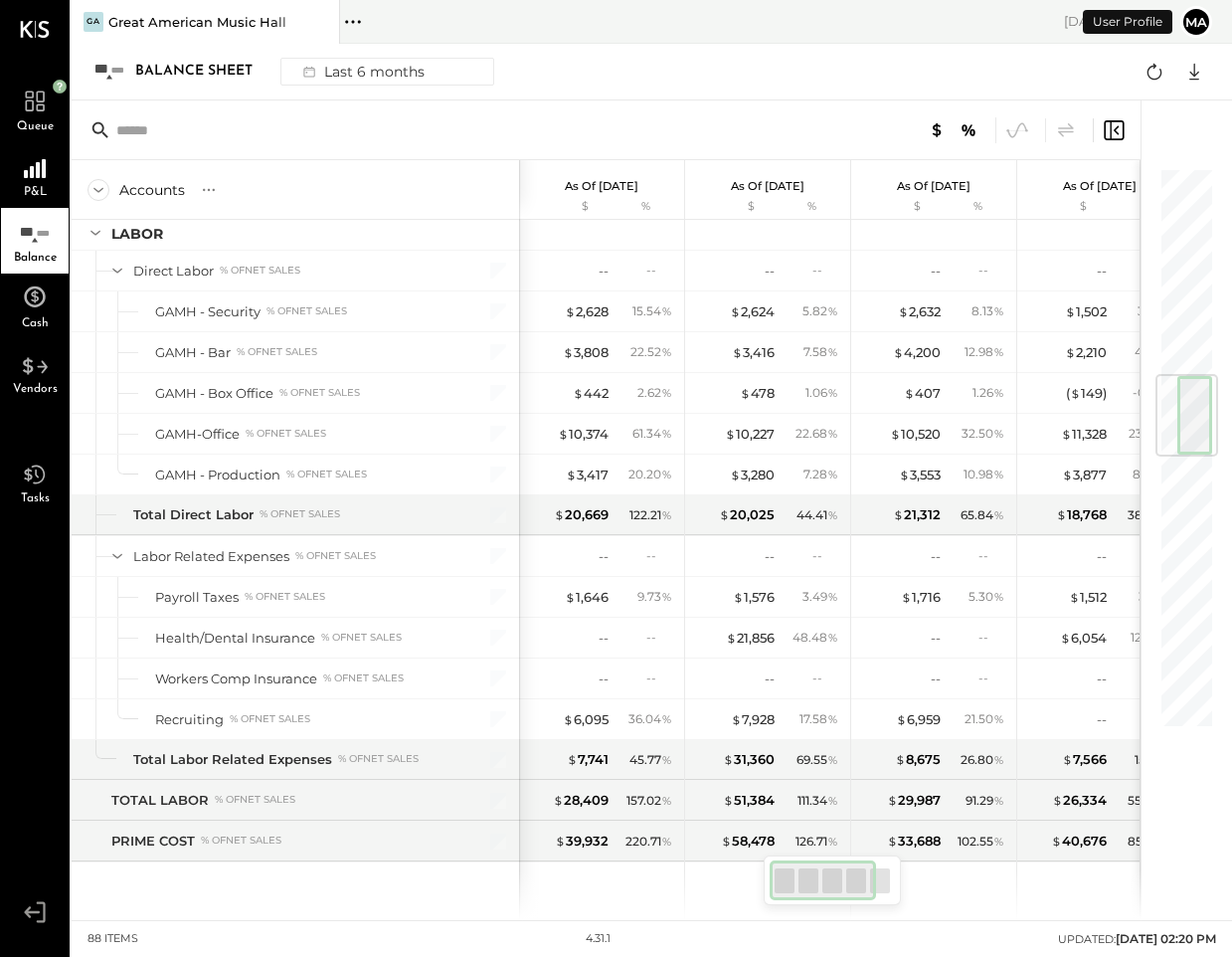 scroll, scrollTop: 2561, scrollLeft: 0, axis: vertical 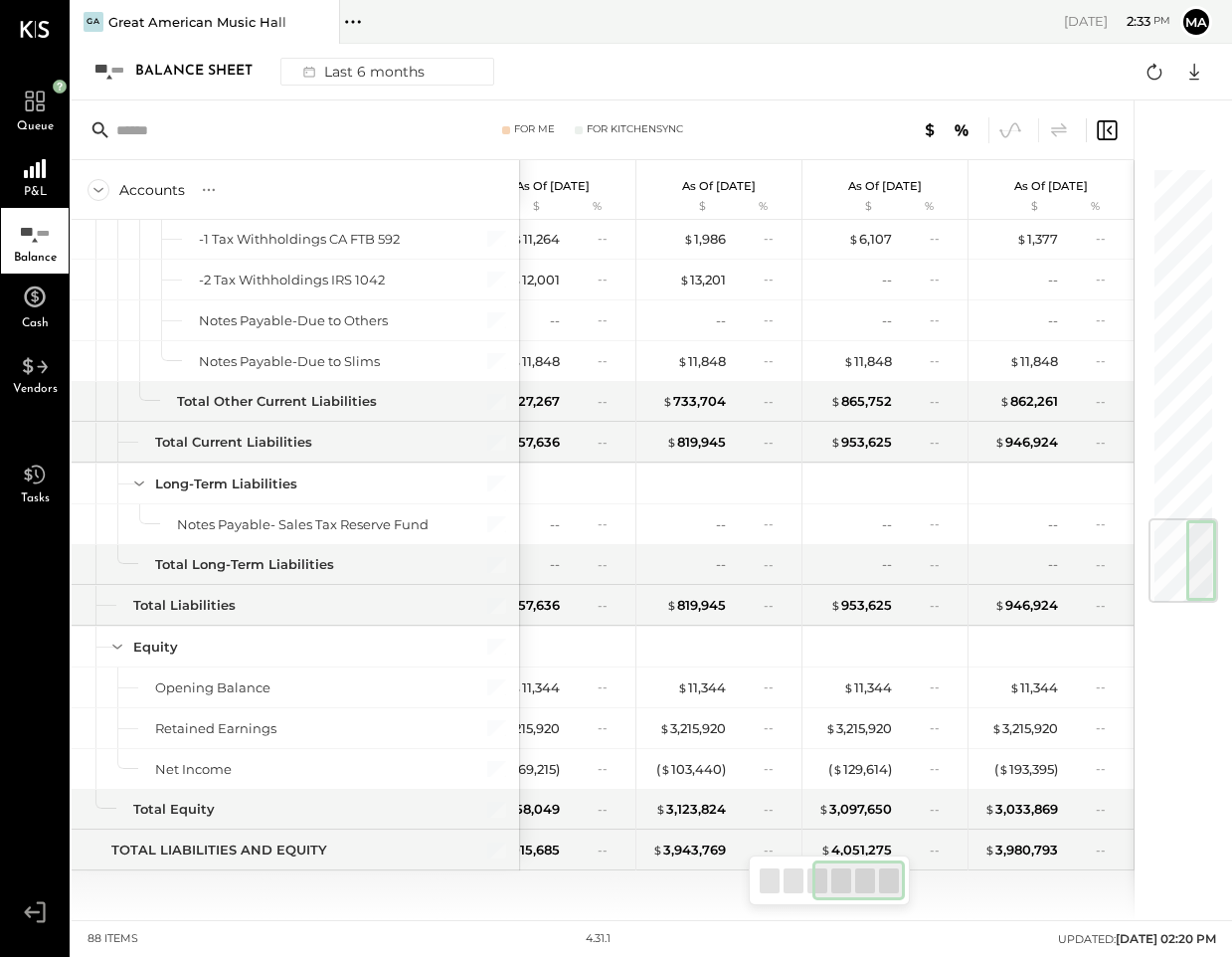 drag, startPoint x: 770, startPoint y: 880, endPoint x: 832, endPoint y: 881, distance: 62.008064 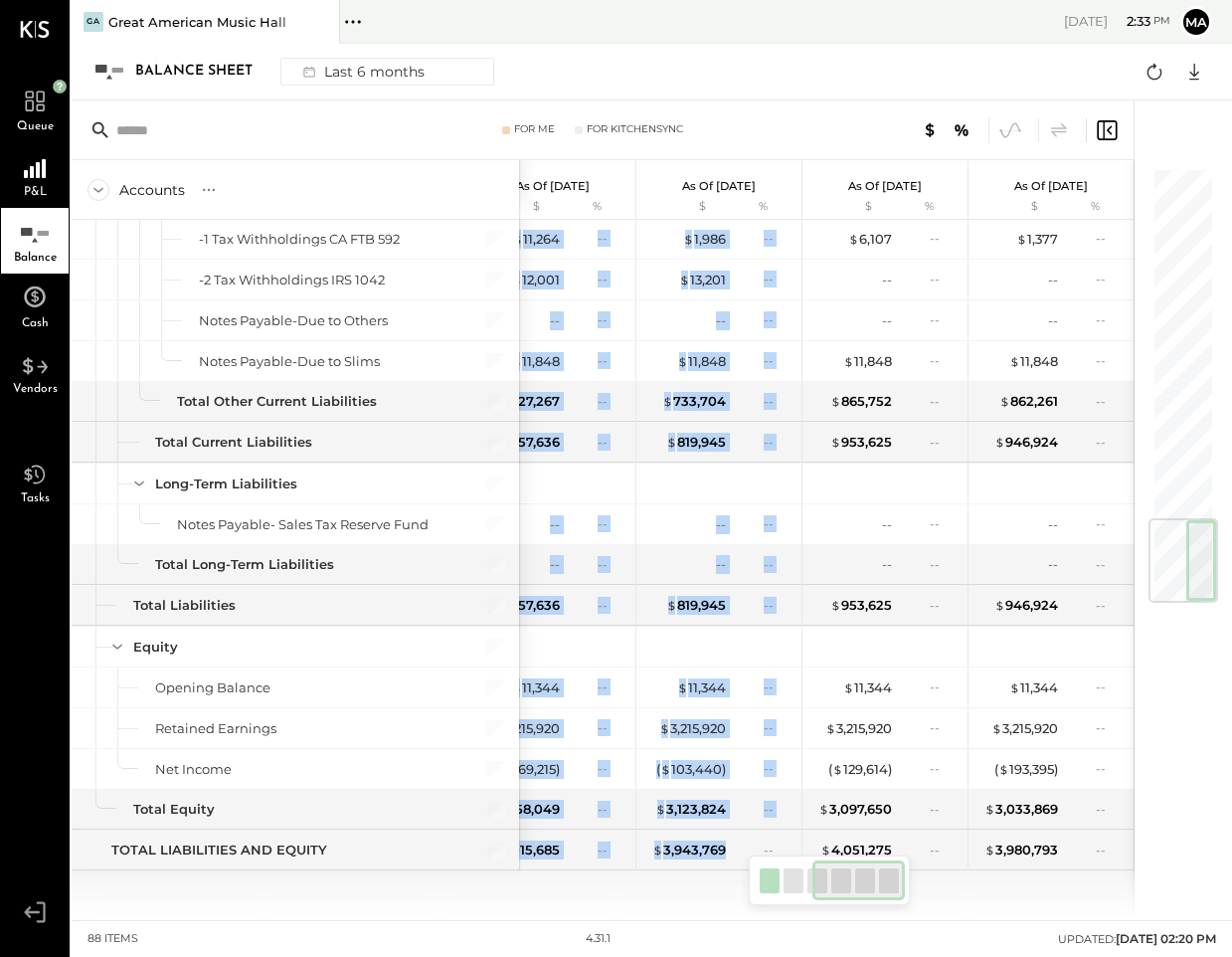 drag, startPoint x: 586, startPoint y: 902, endPoint x: 588, endPoint y: 887, distance: 15.132746 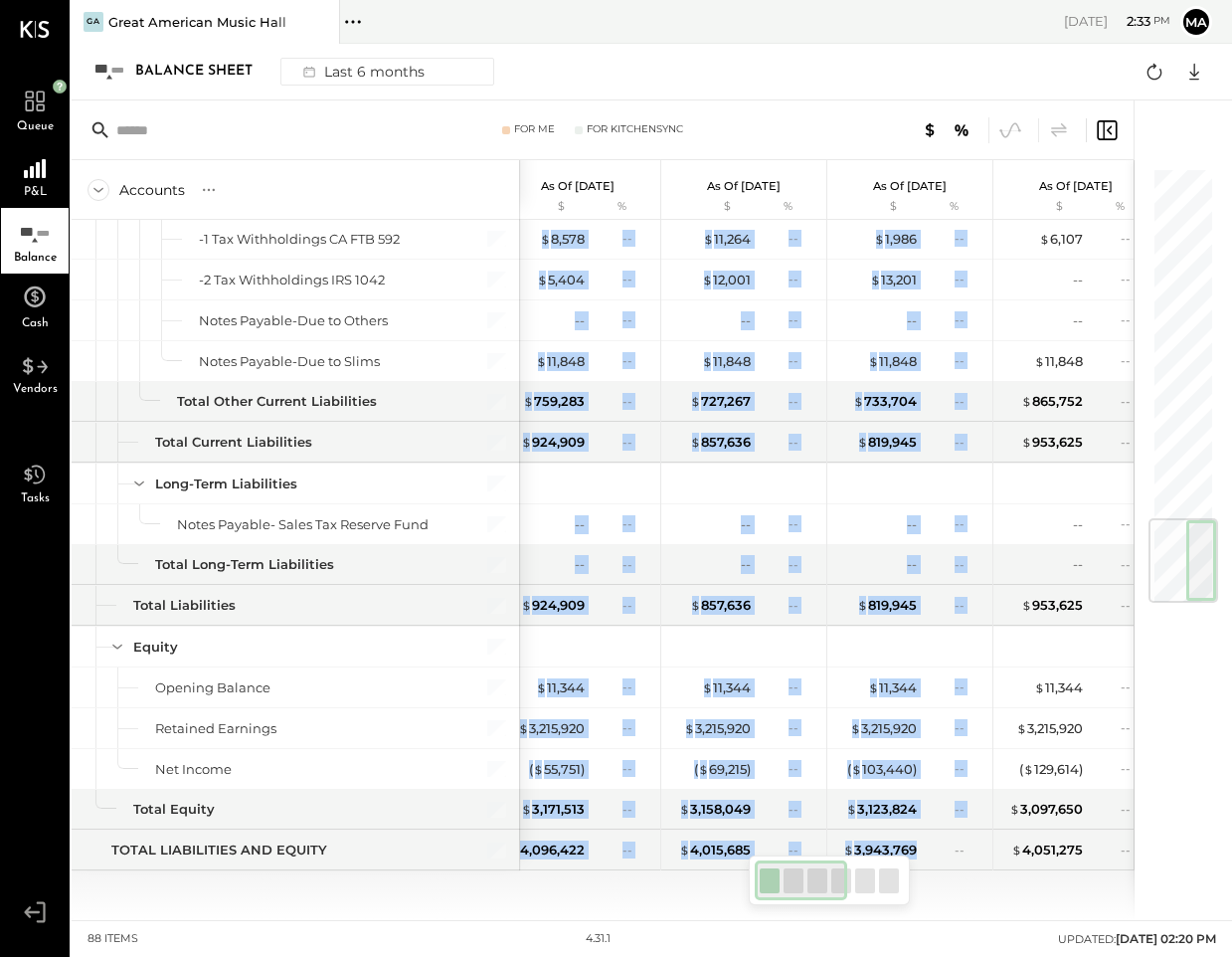 scroll, scrollTop: 0, scrollLeft: 0, axis: both 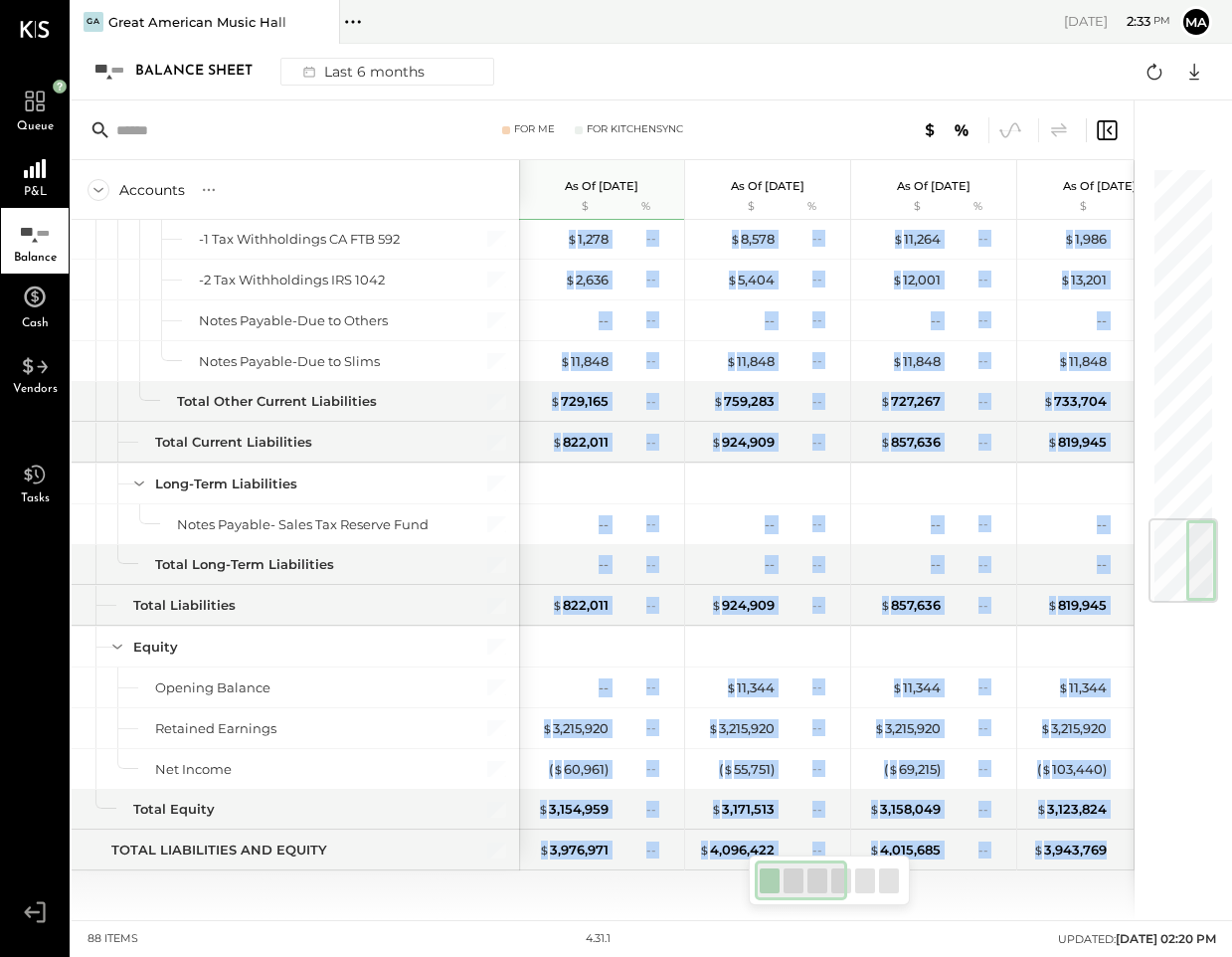 drag, startPoint x: 876, startPoint y: 876, endPoint x: 686, endPoint y: 882, distance: 190.09471 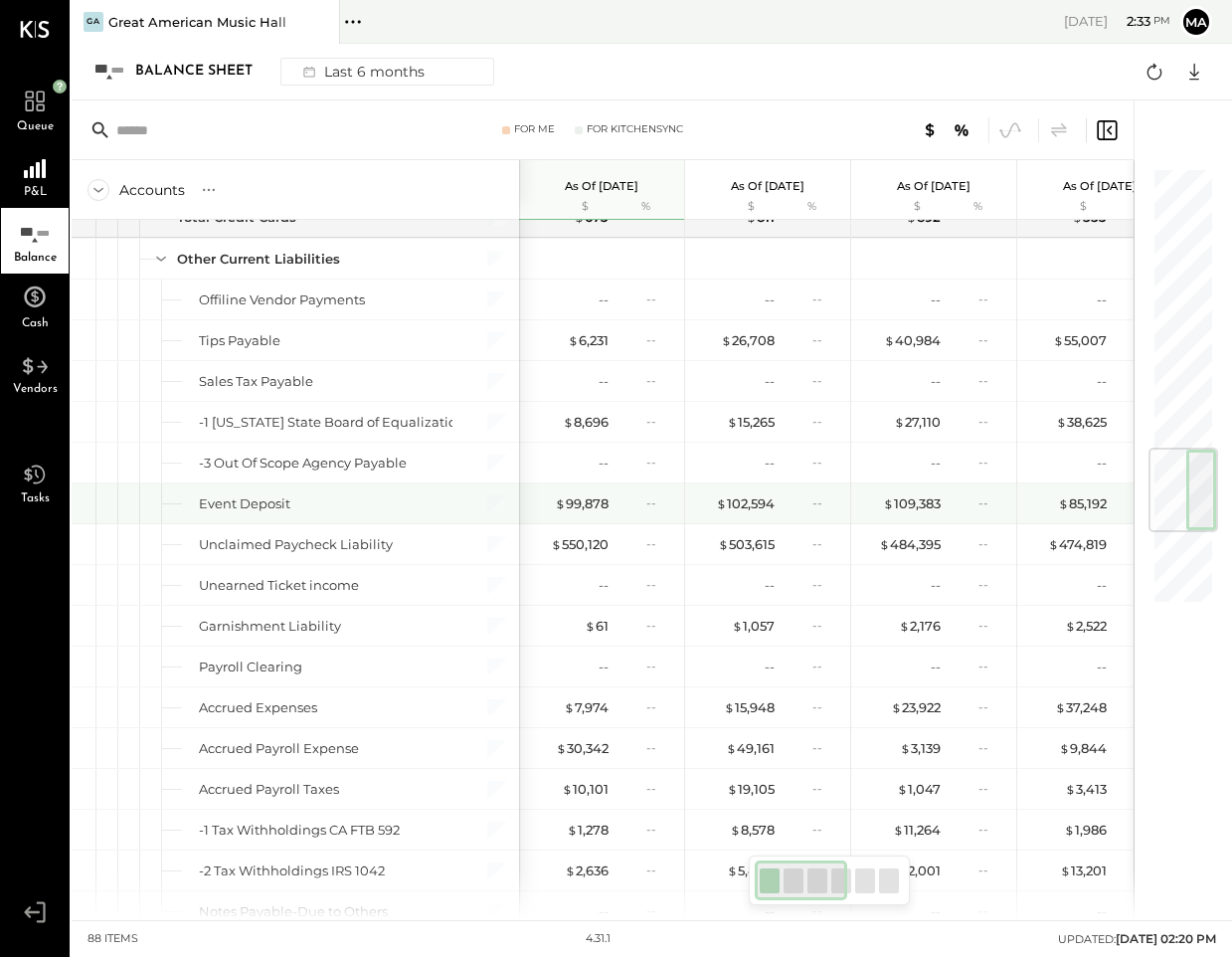 scroll, scrollTop: 2452, scrollLeft: 0, axis: vertical 